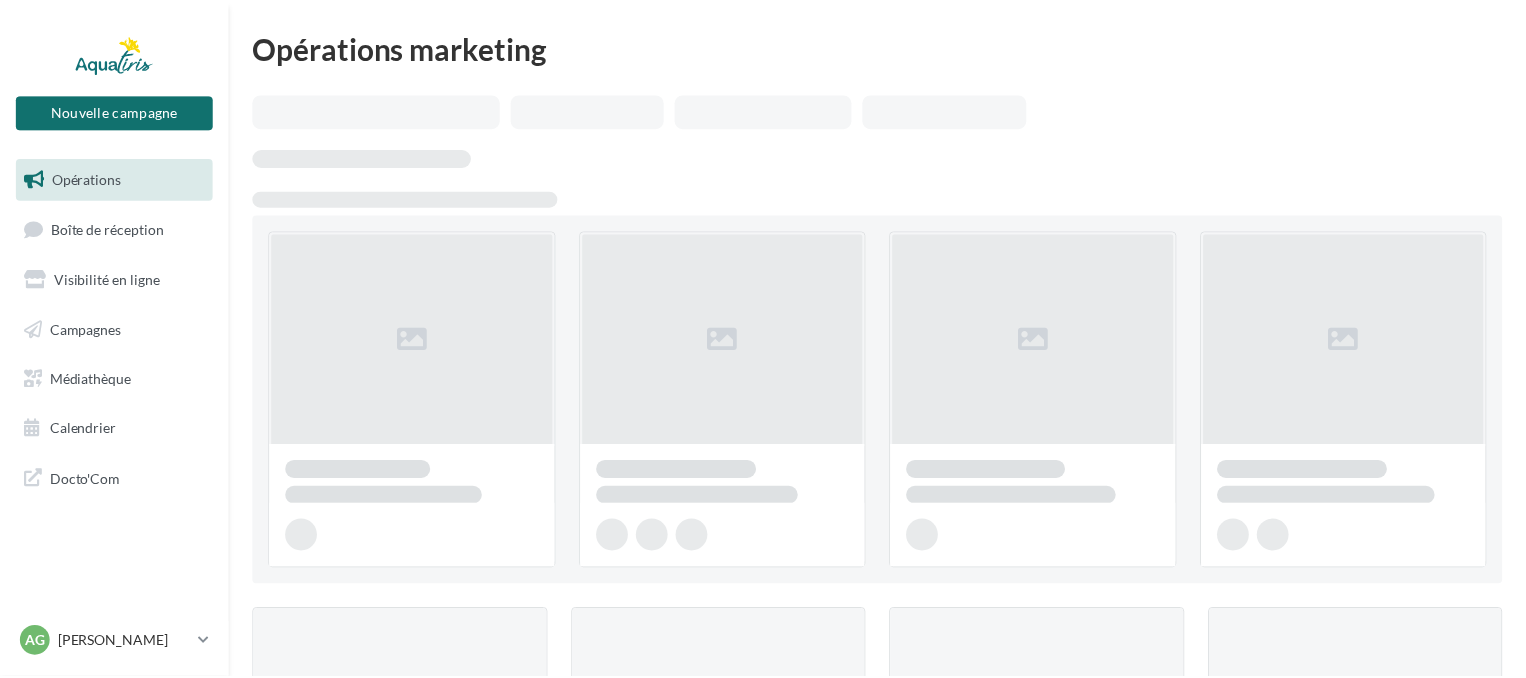 scroll, scrollTop: 0, scrollLeft: 0, axis: both 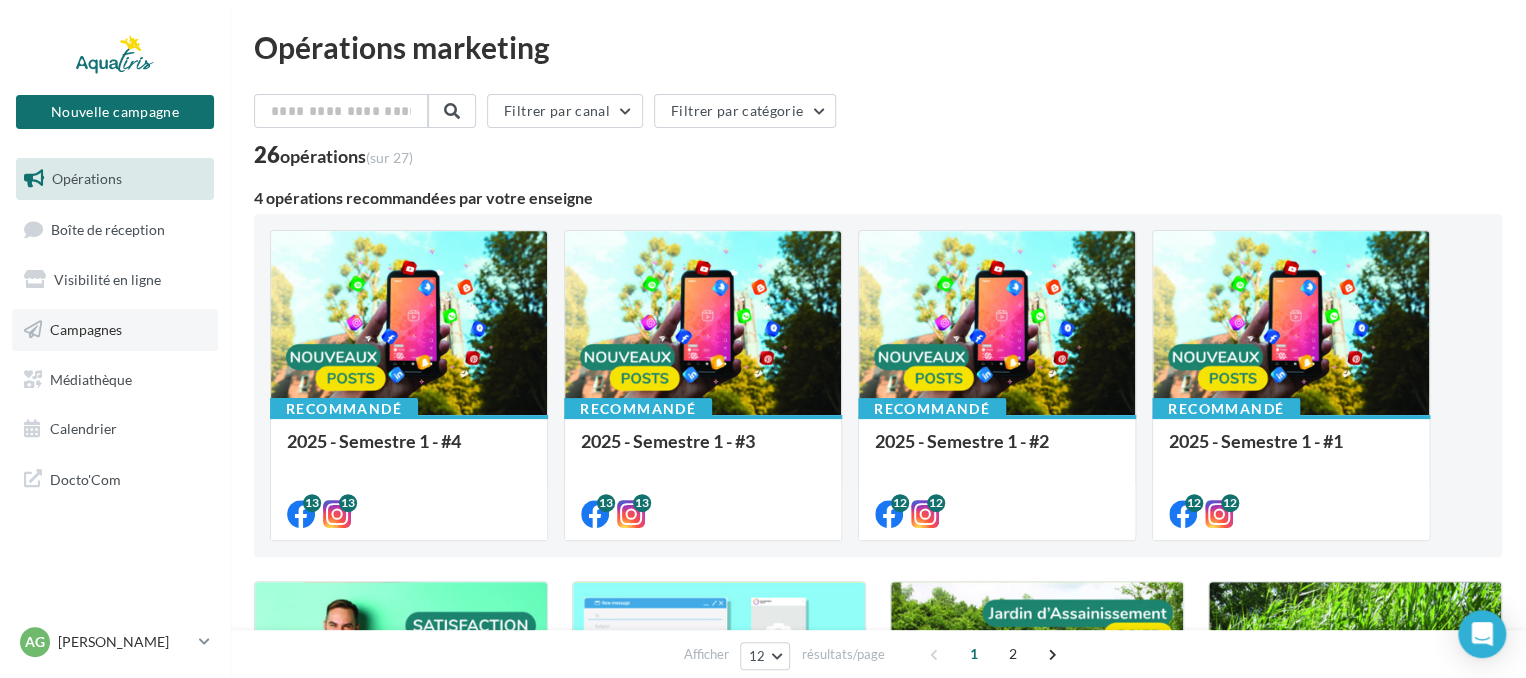 click on "Campagnes" at bounding box center (86, 329) 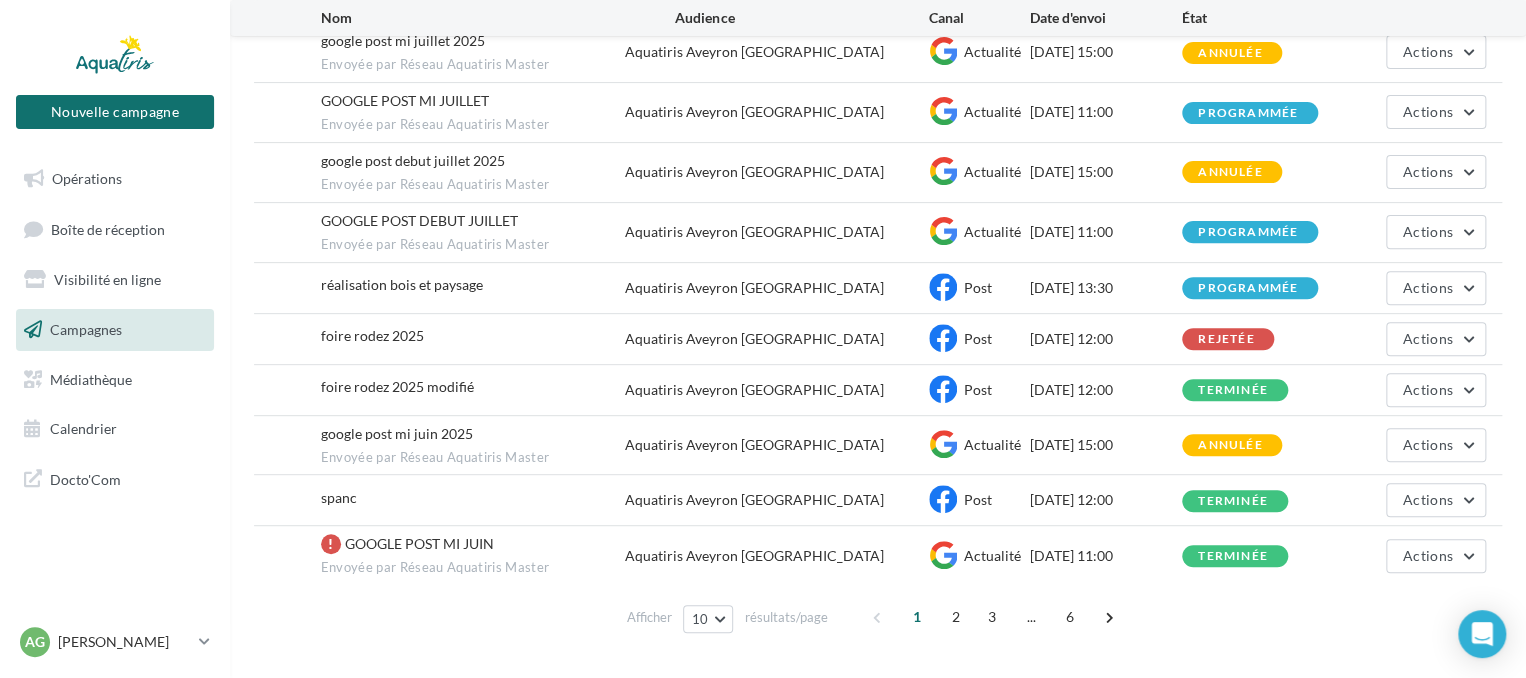 scroll, scrollTop: 296, scrollLeft: 0, axis: vertical 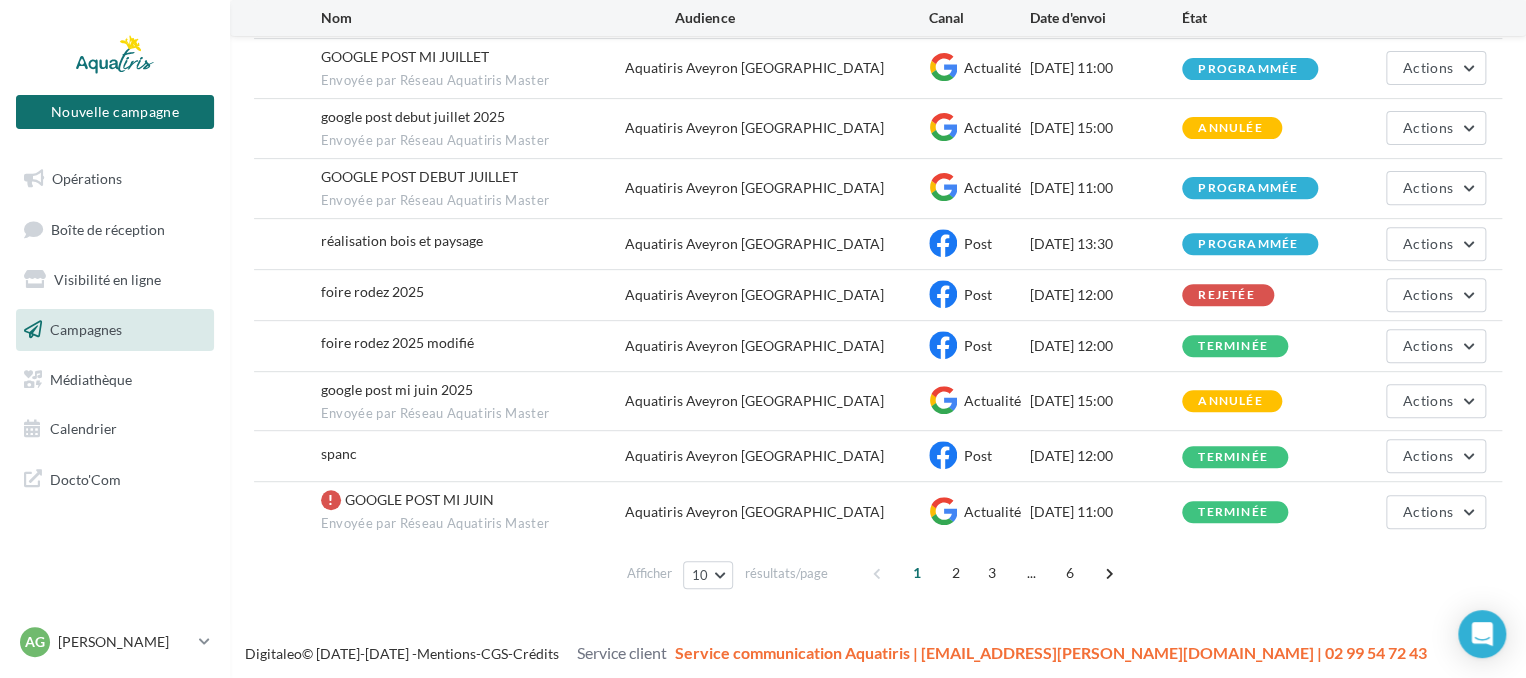click on "[DATE] 13:30" at bounding box center [1106, 244] 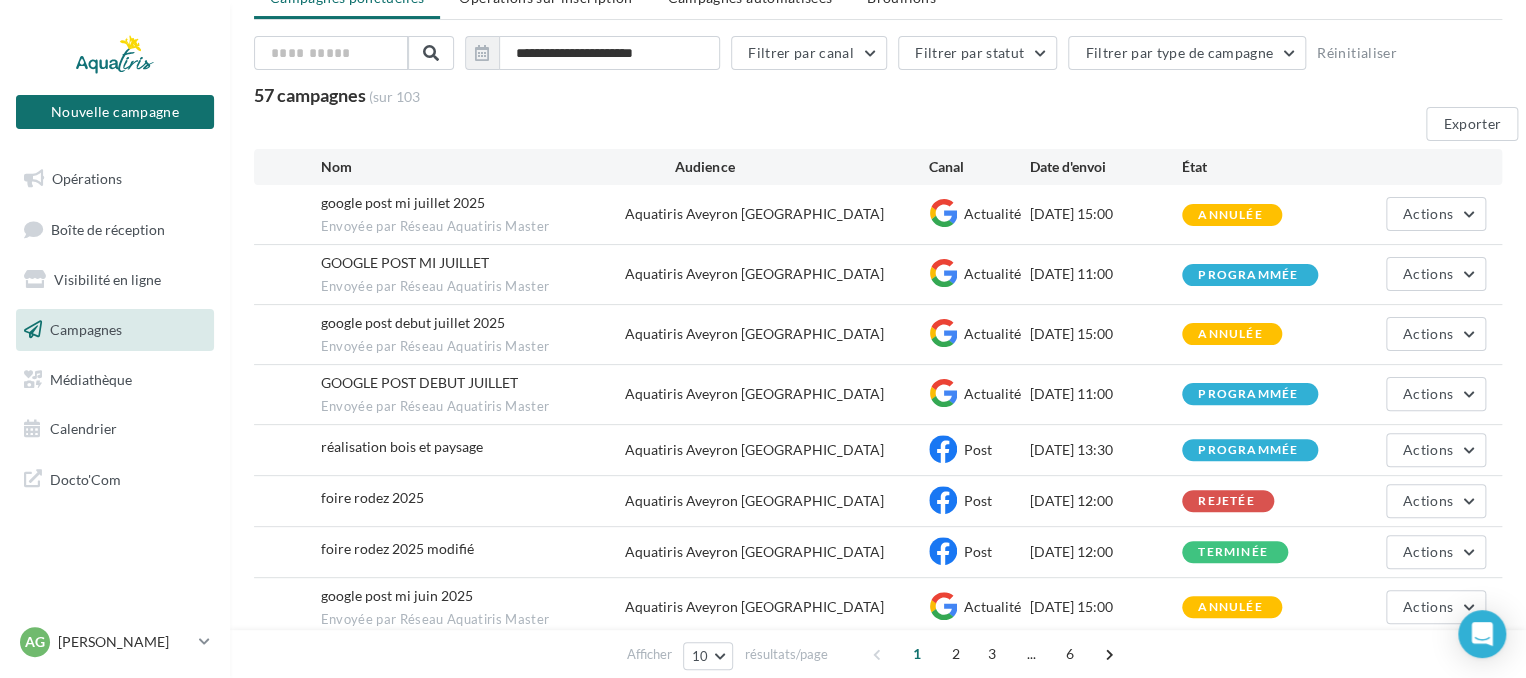 scroll, scrollTop: 0, scrollLeft: 0, axis: both 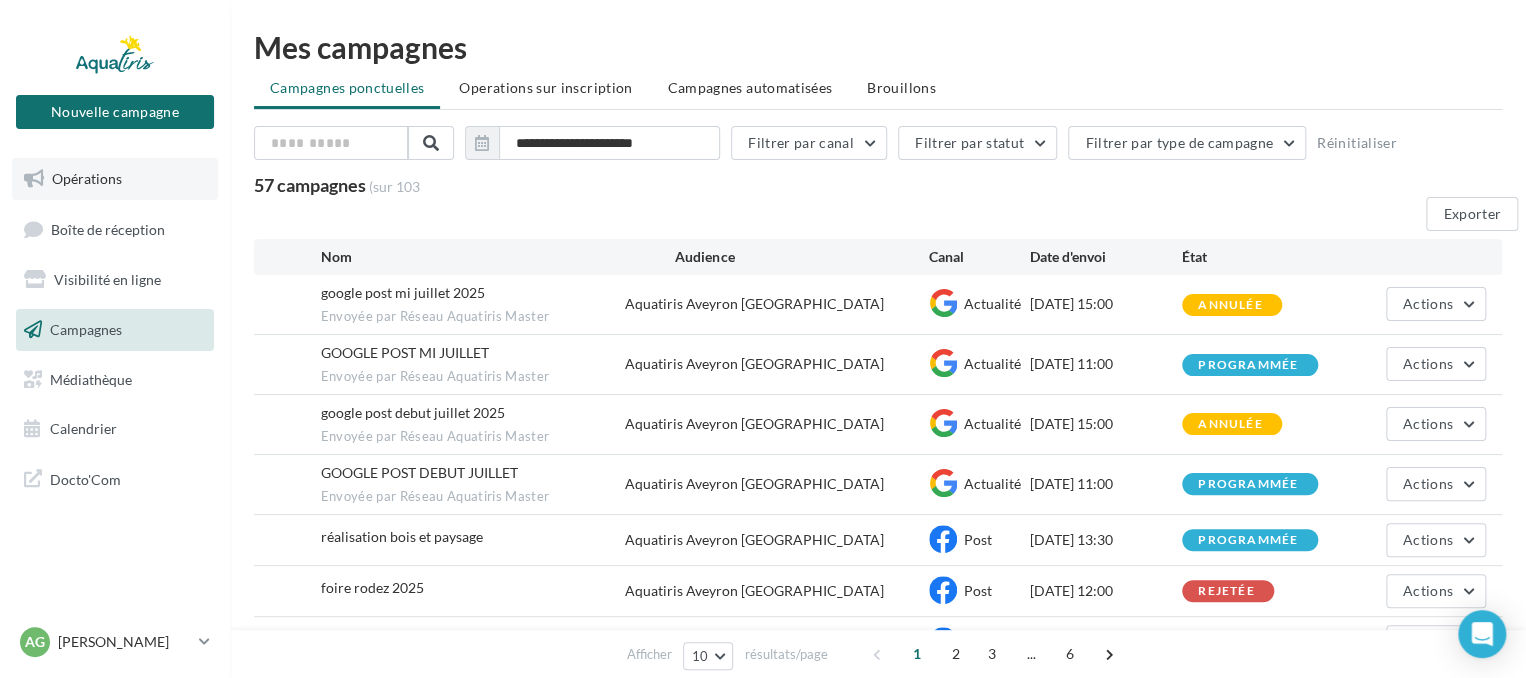 click on "Opérations" at bounding box center (87, 178) 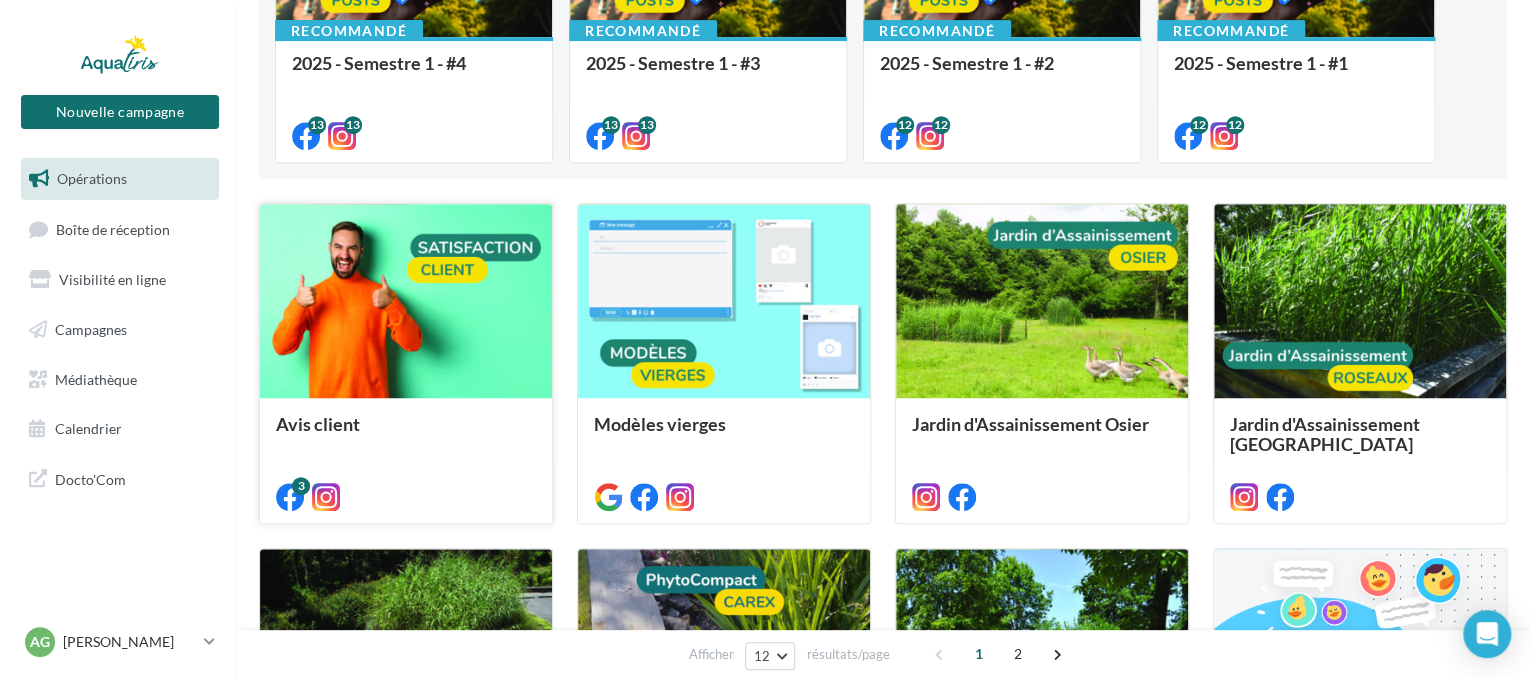 scroll, scrollTop: 400, scrollLeft: 0, axis: vertical 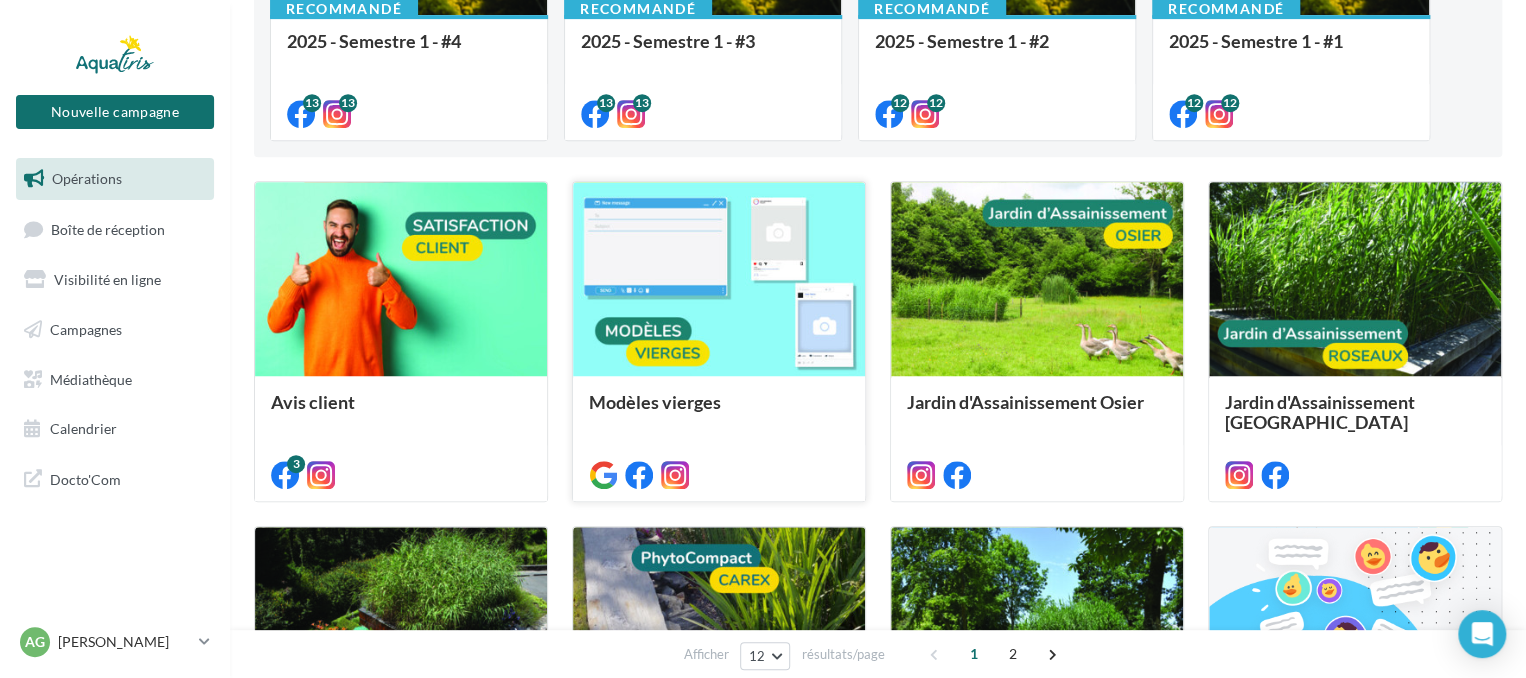 click at bounding box center [719, 280] 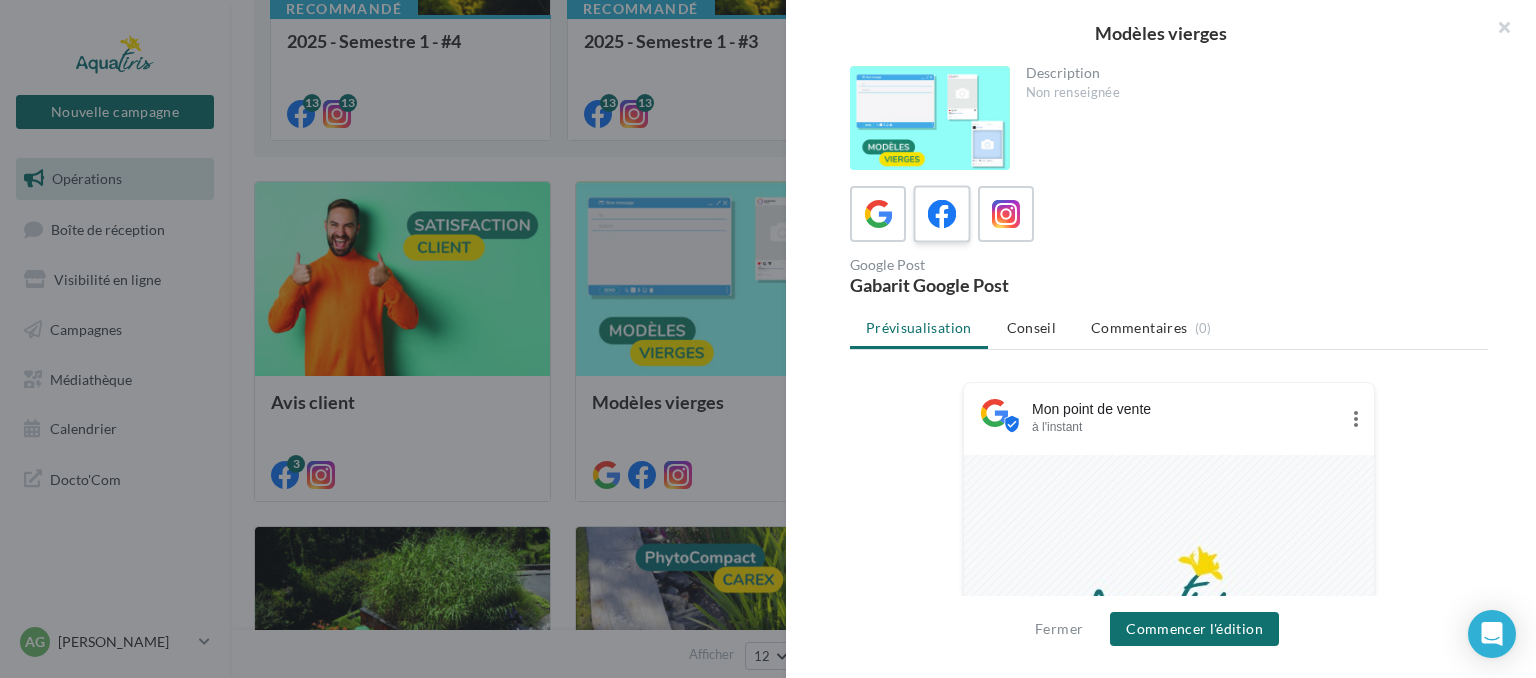 click at bounding box center (942, 214) 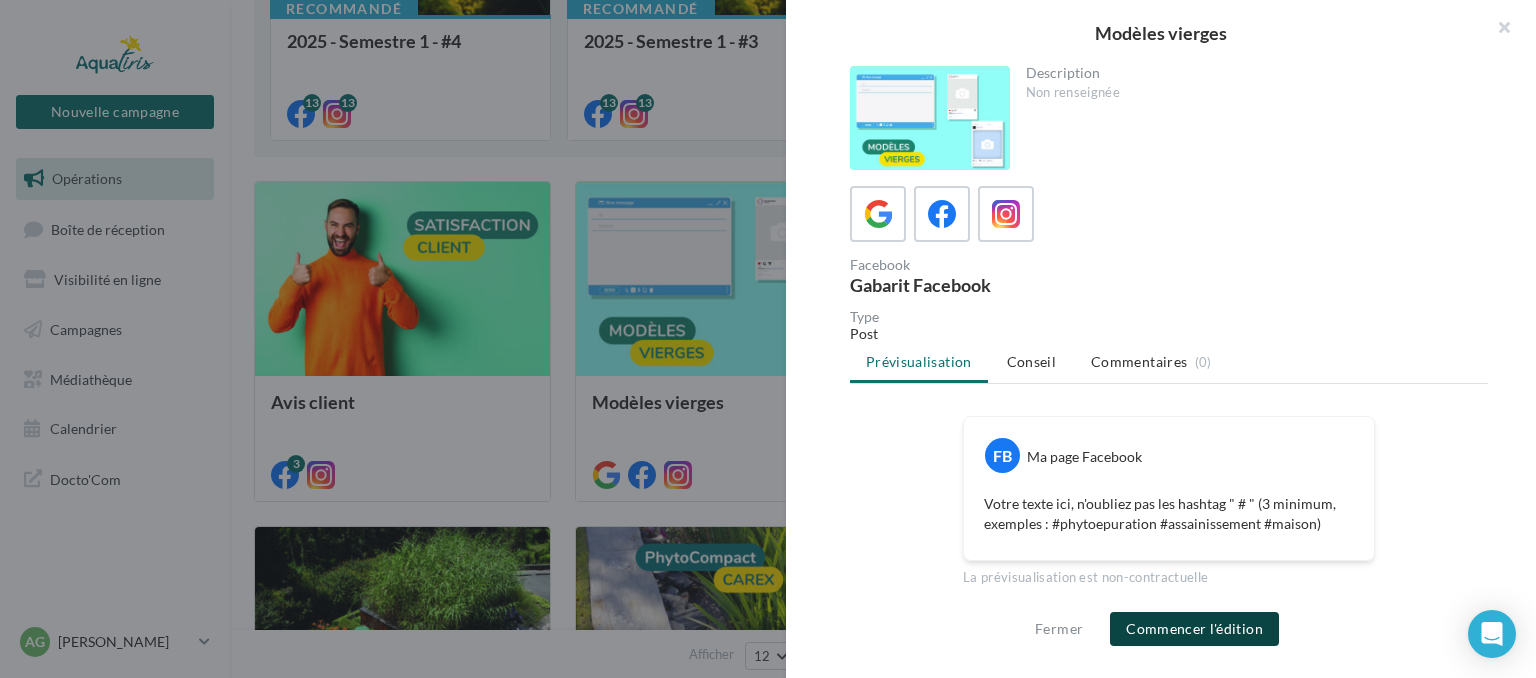 click on "Commencer l'édition" at bounding box center [1194, 629] 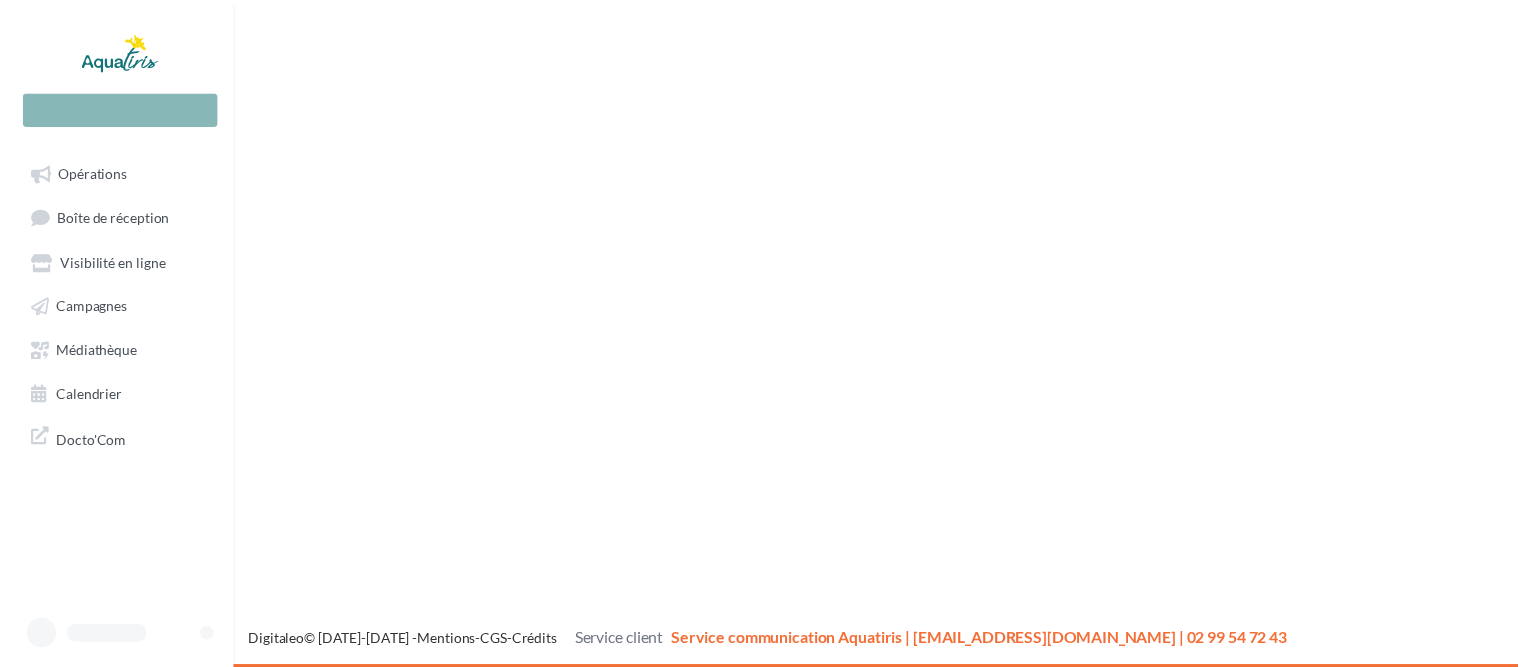 scroll, scrollTop: 0, scrollLeft: 0, axis: both 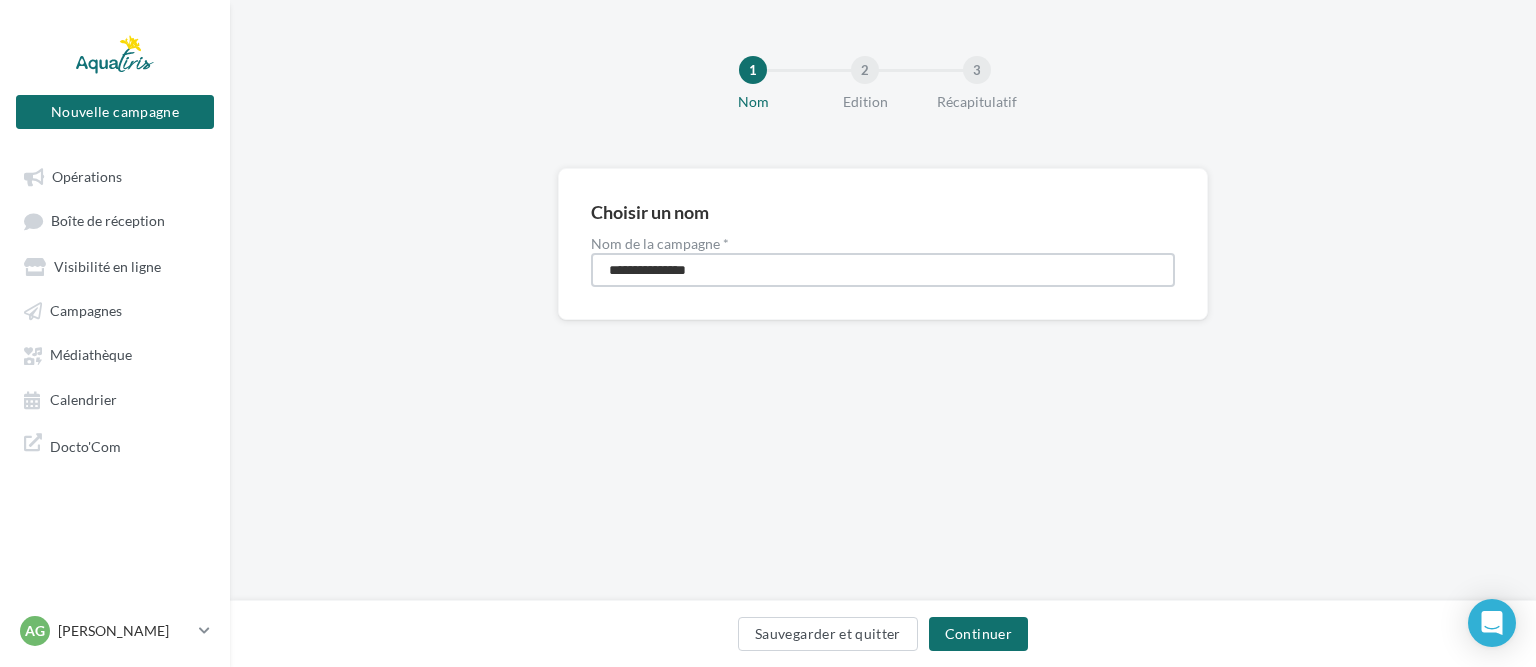 click on "**********" at bounding box center [883, 270] 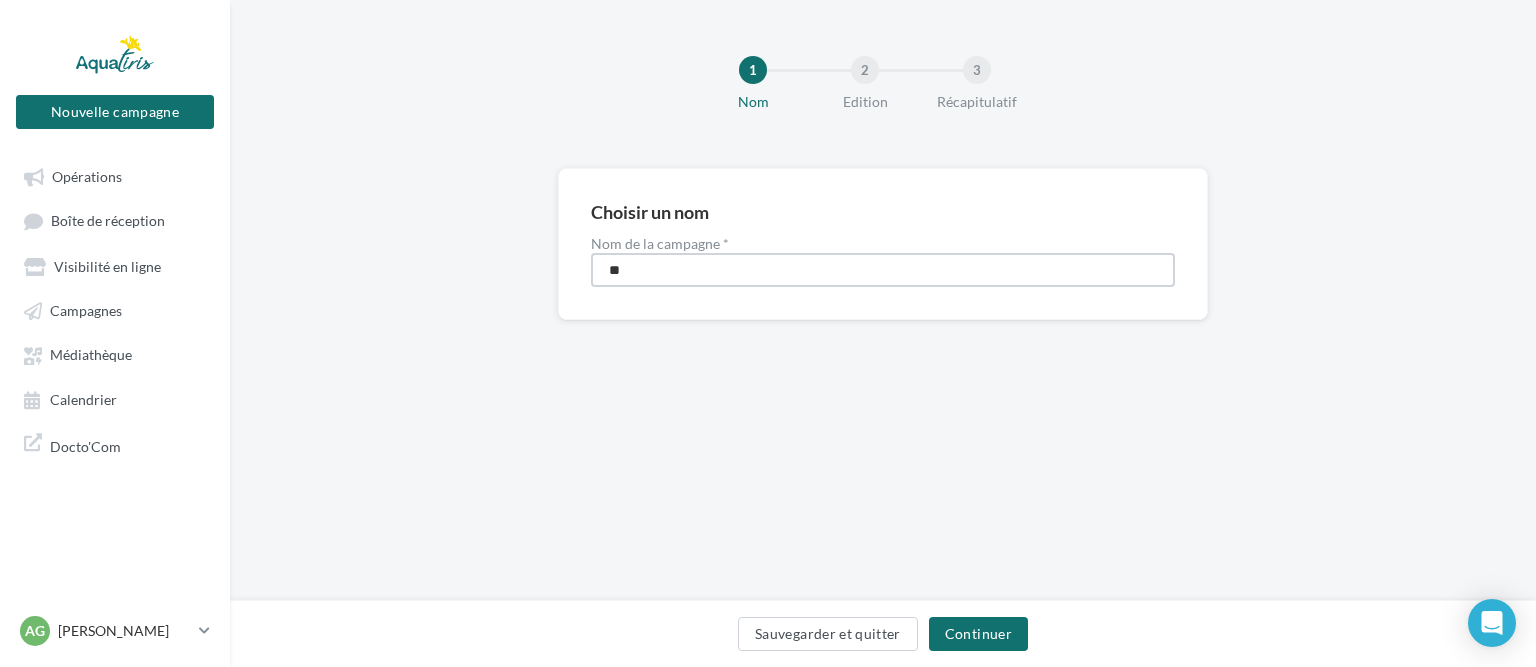 type on "*" 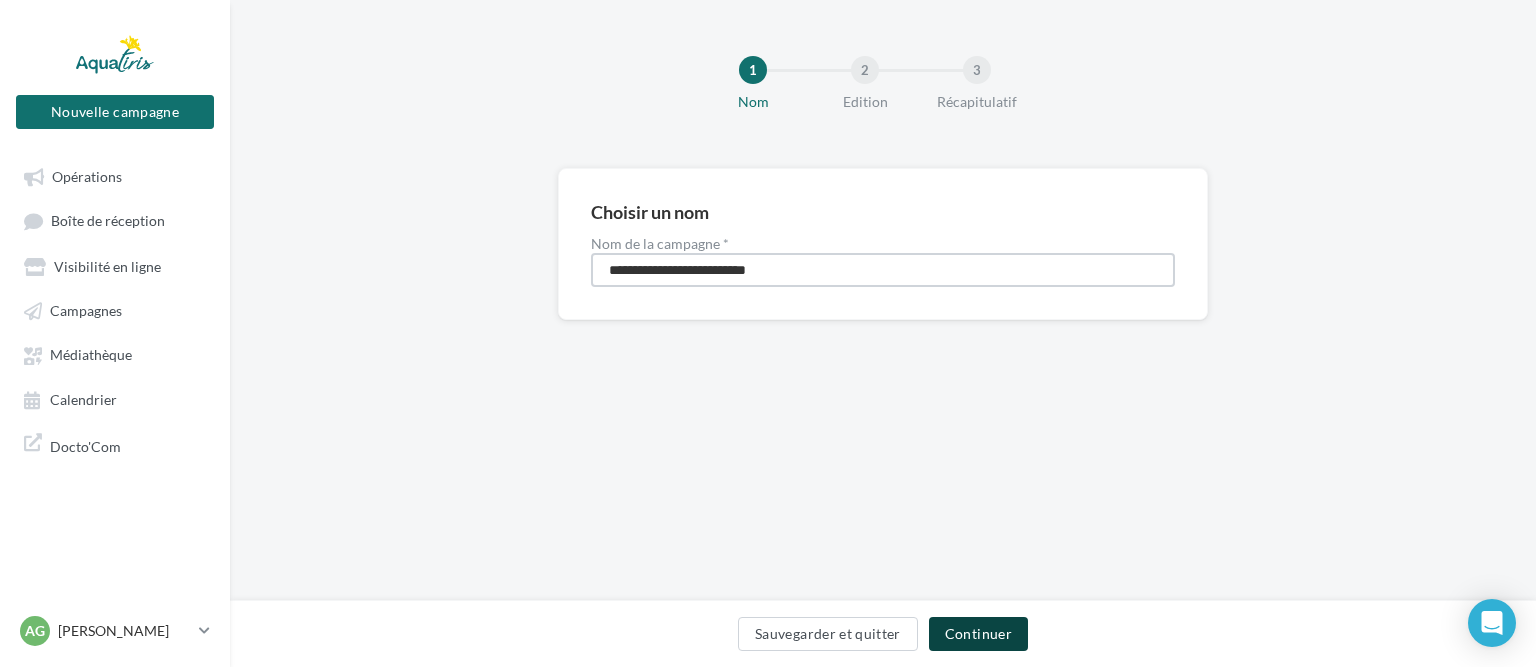 type on "**********" 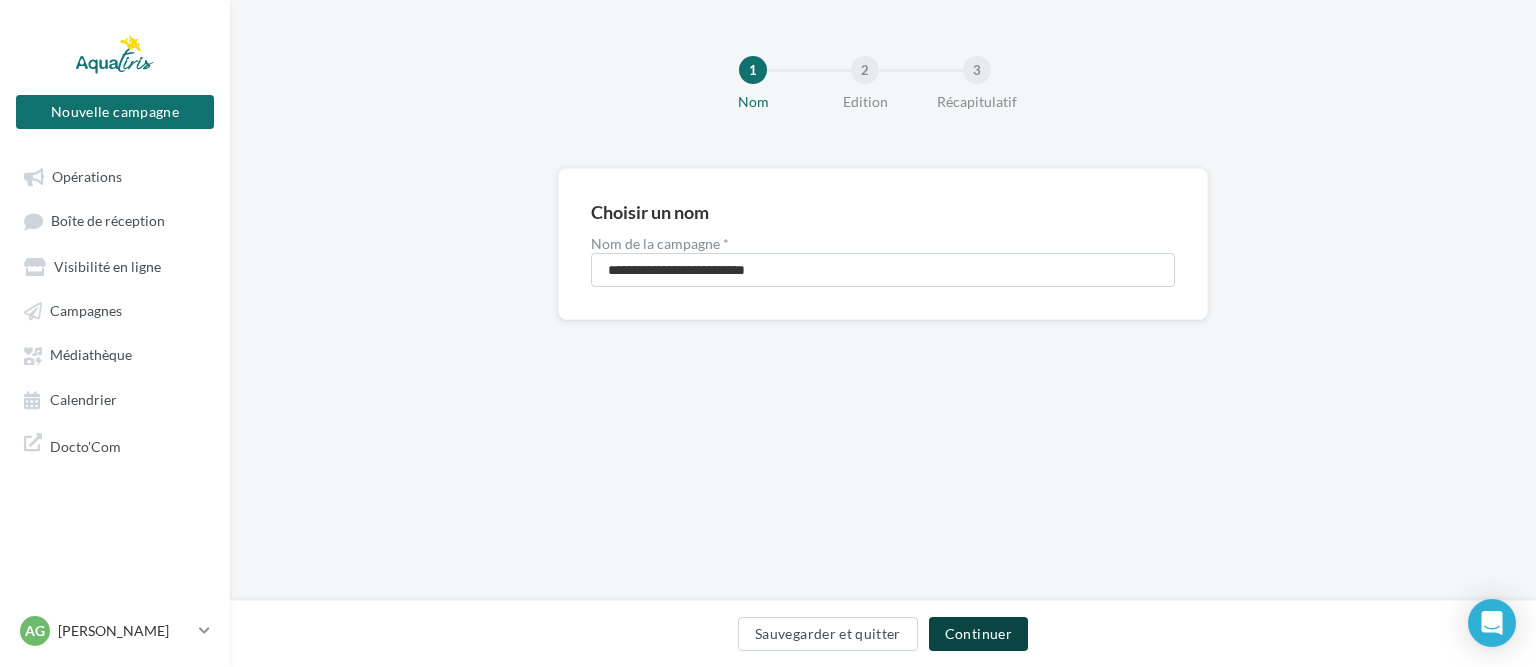 click on "Continuer" at bounding box center (978, 634) 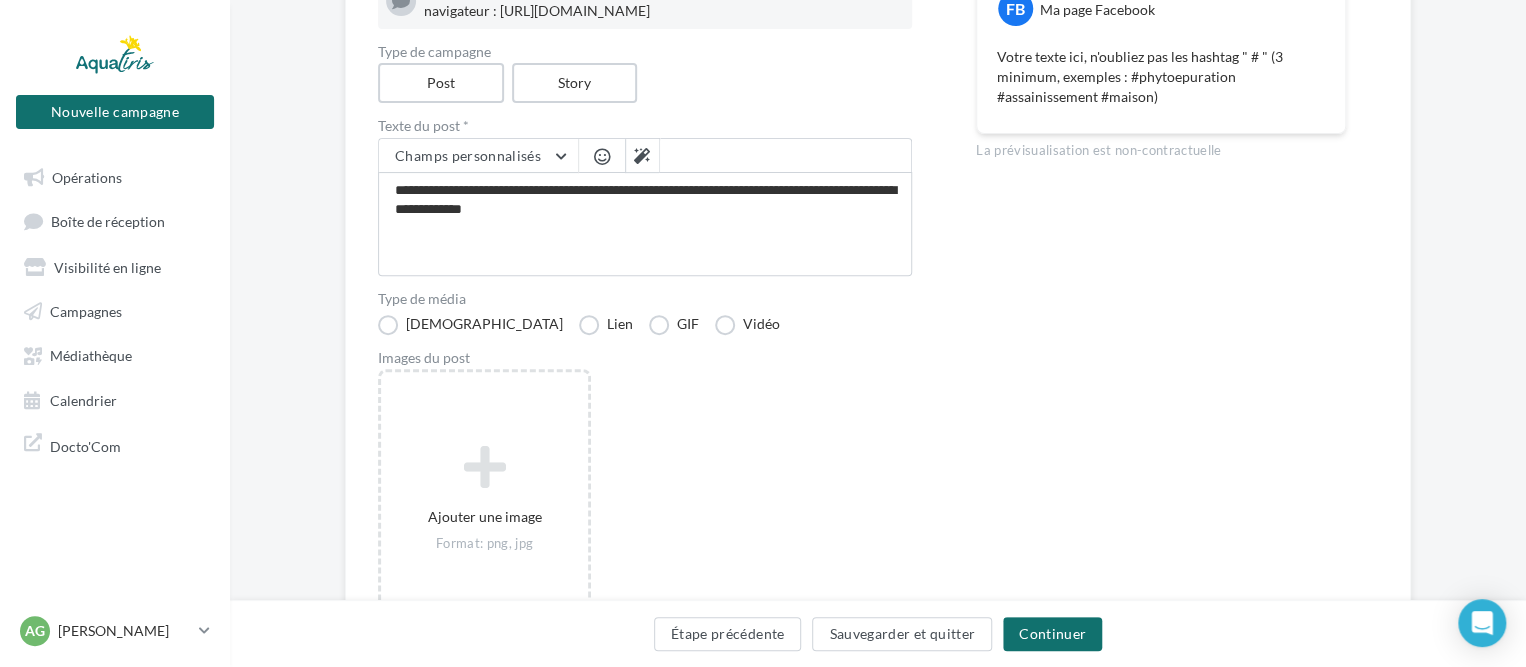 scroll, scrollTop: 300, scrollLeft: 0, axis: vertical 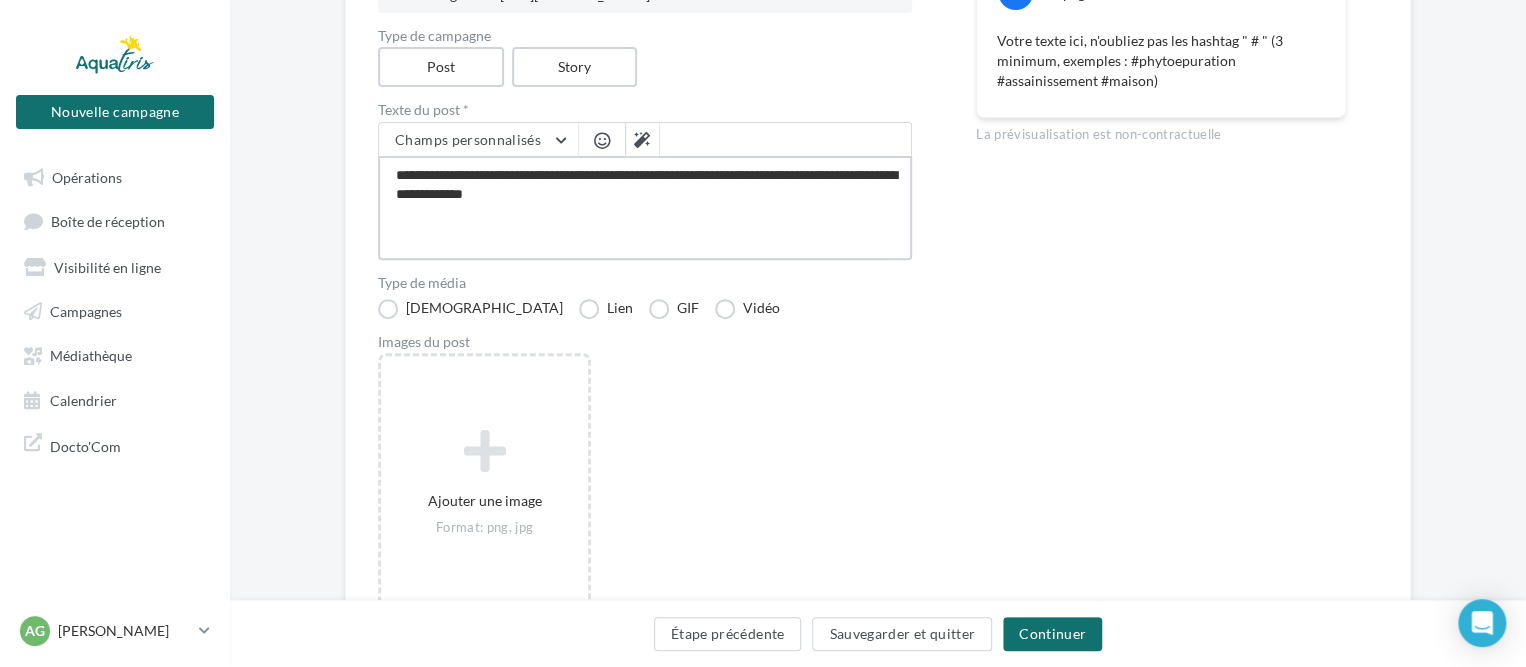 drag, startPoint x: 450, startPoint y: 212, endPoint x: 370, endPoint y: 181, distance: 85.79627 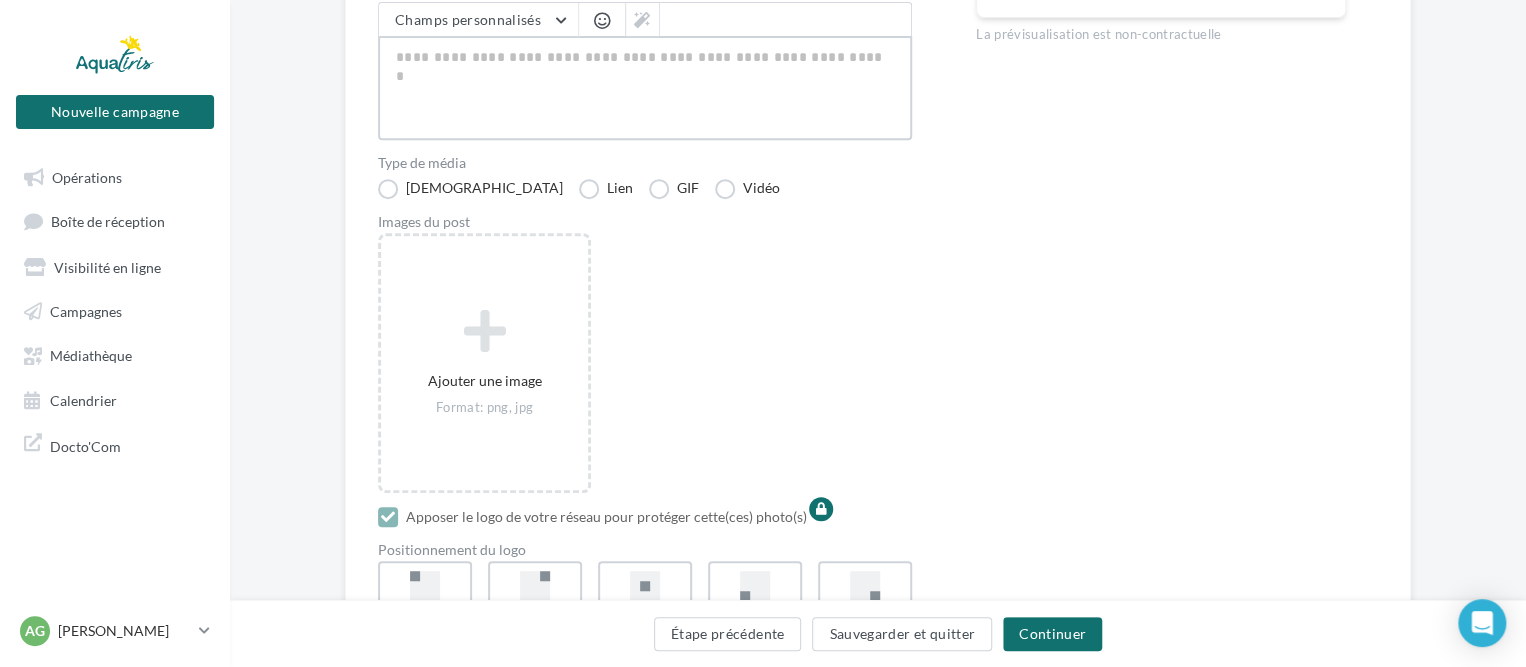 scroll, scrollTop: 200, scrollLeft: 0, axis: vertical 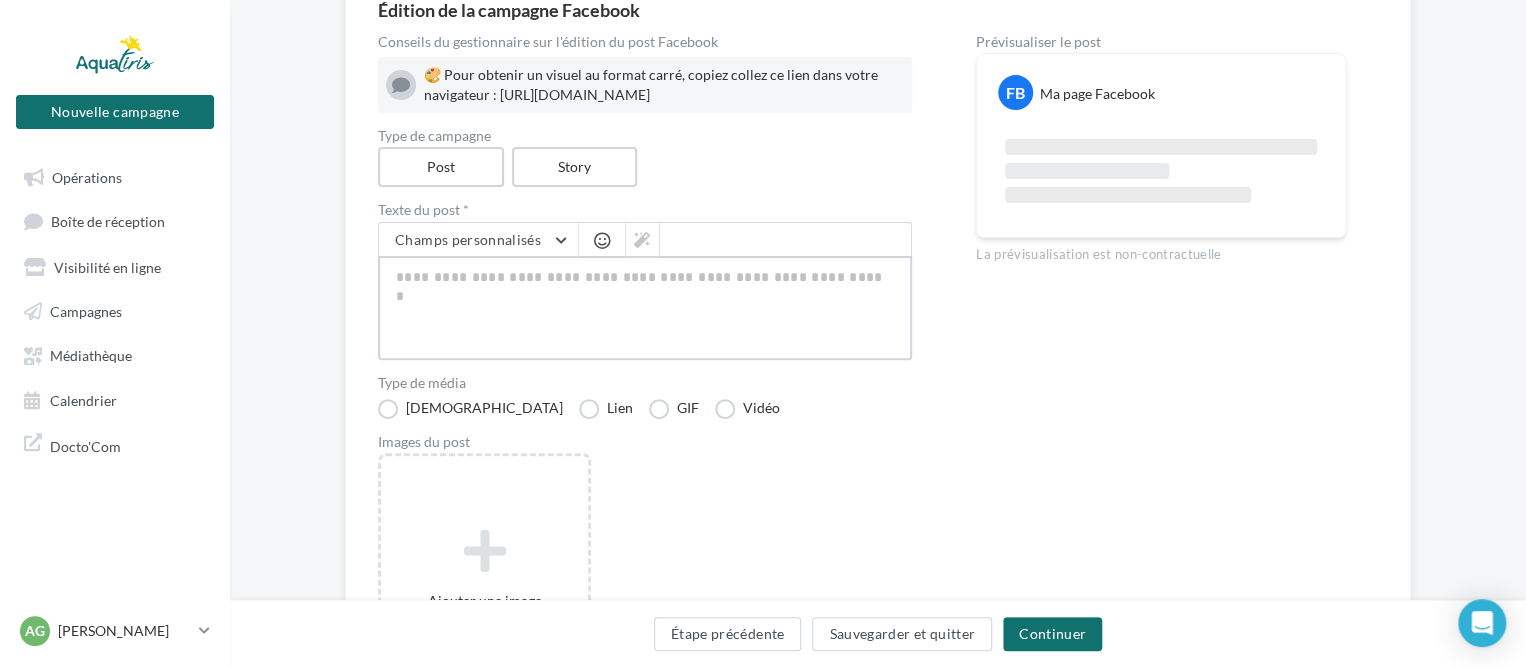 paste on "**********" 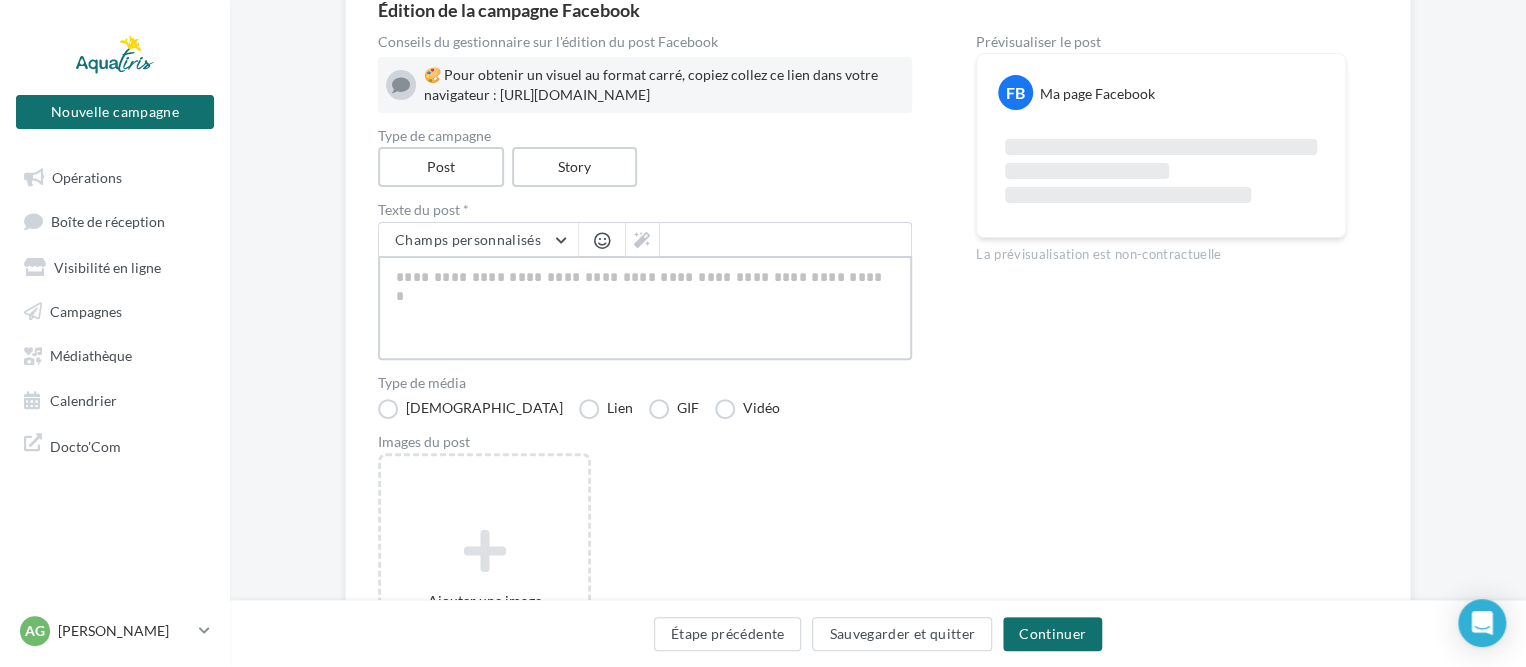 type on "**********" 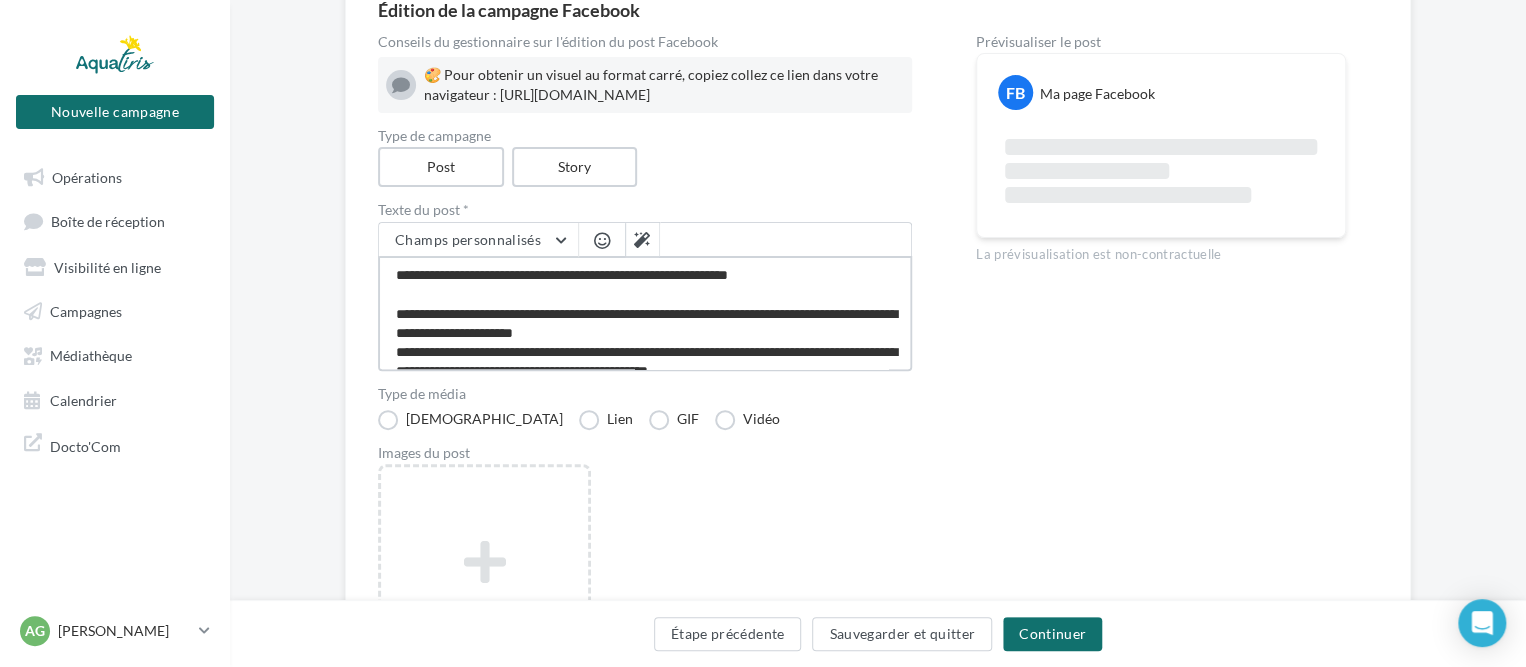 scroll, scrollTop: 319, scrollLeft: 0, axis: vertical 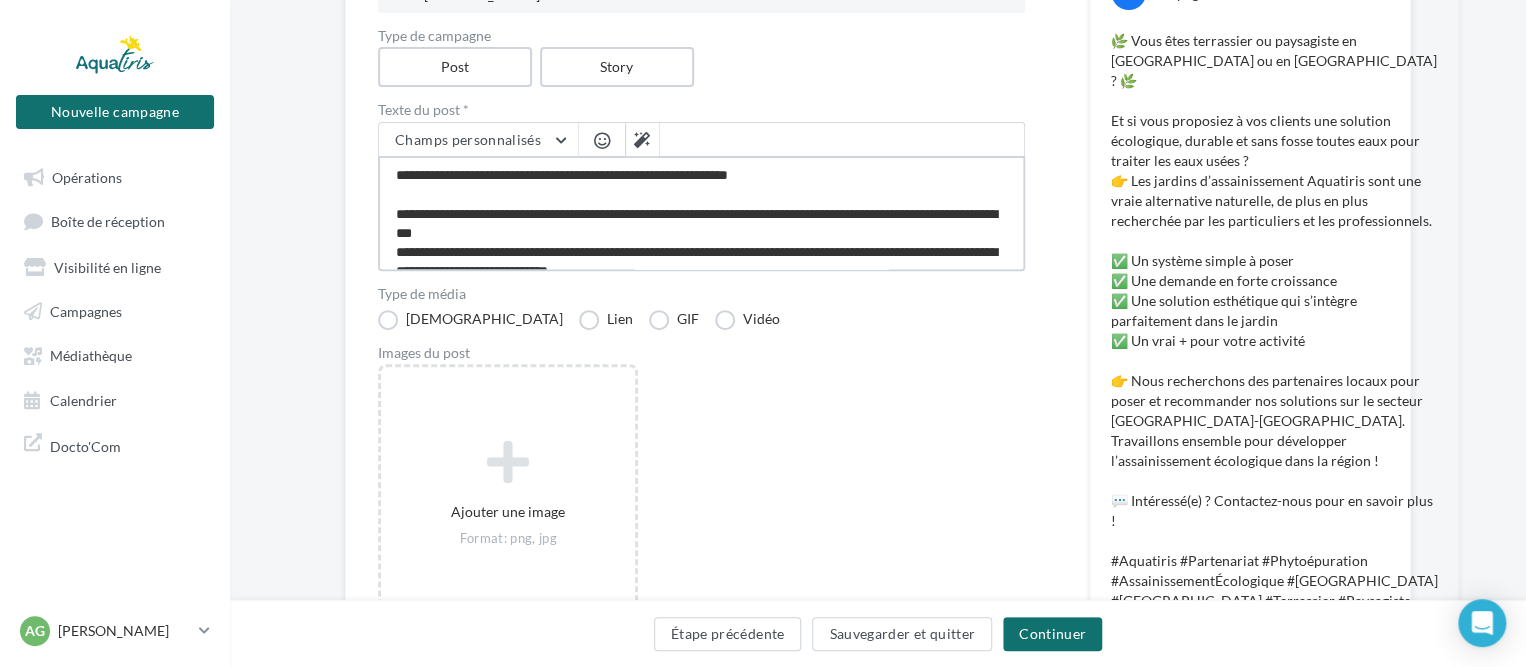 click on "**********" at bounding box center [701, 213] 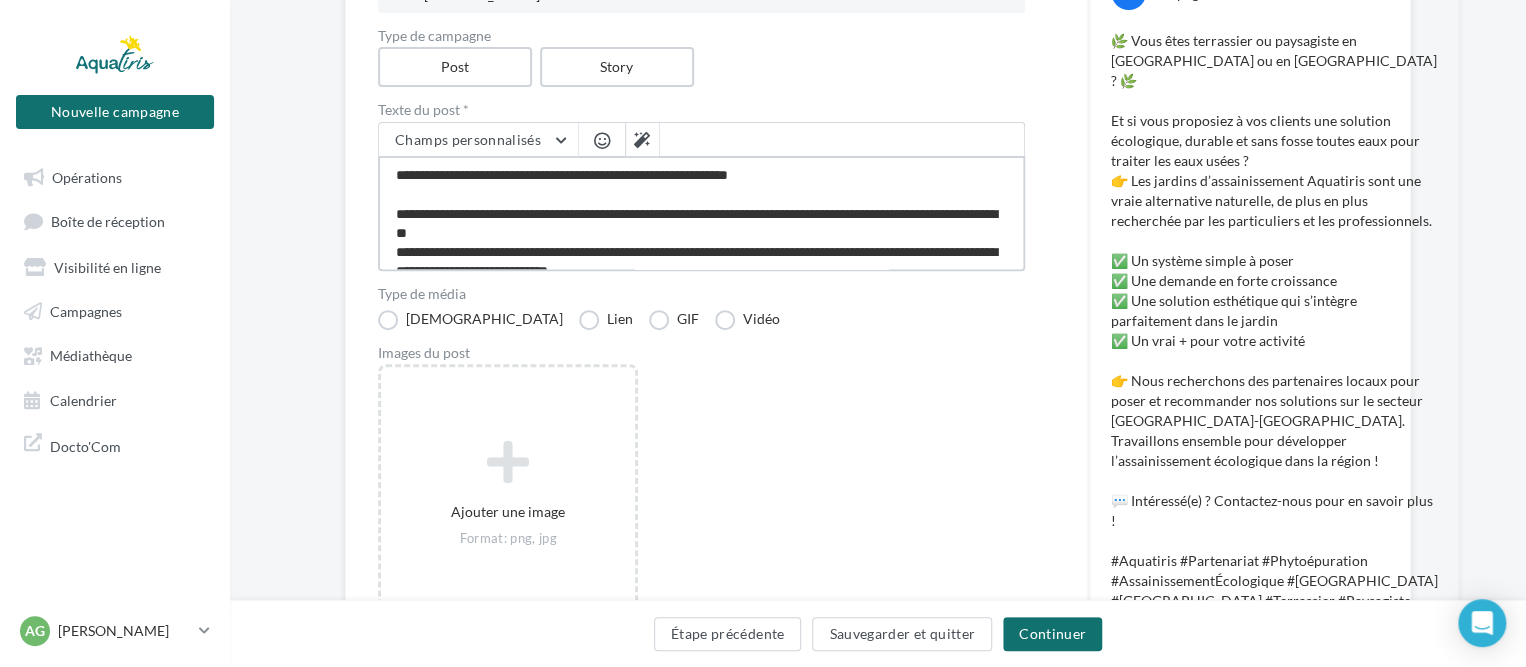 type on "**********" 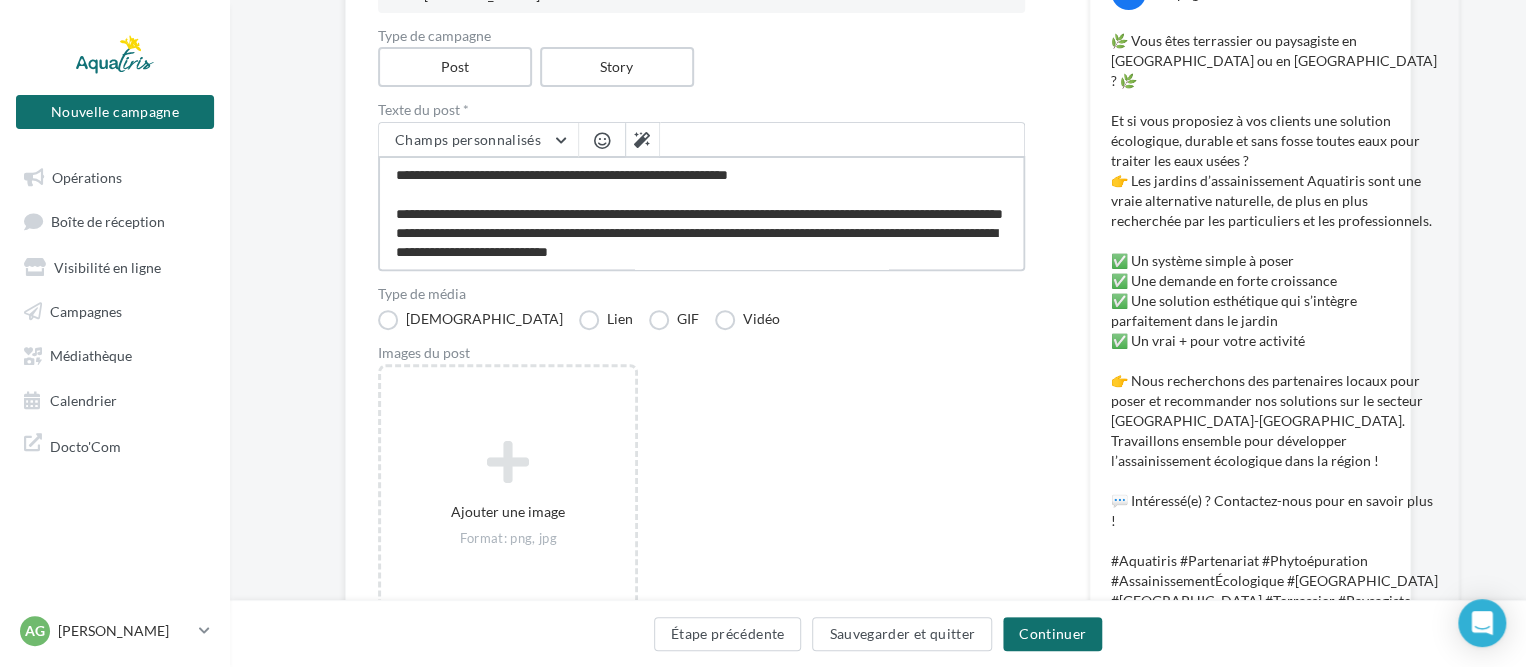 type on "**********" 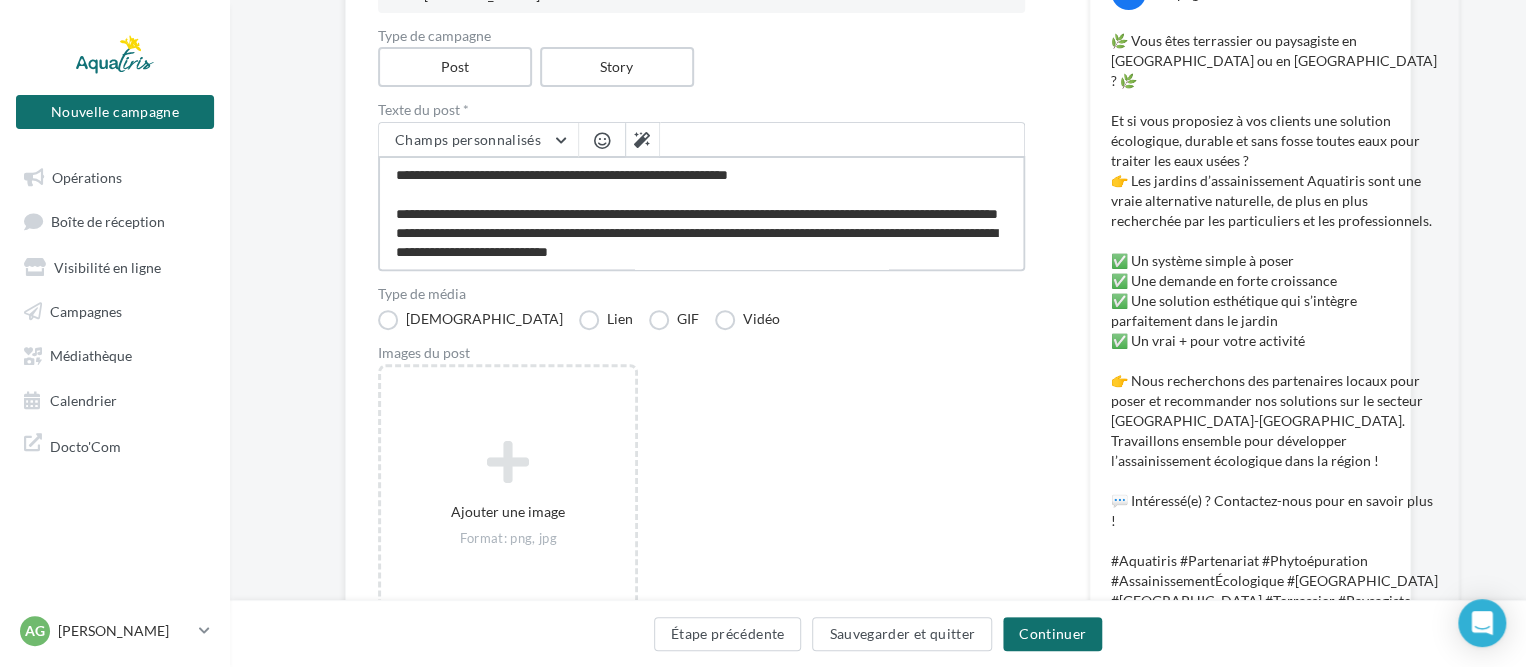 type on "**********" 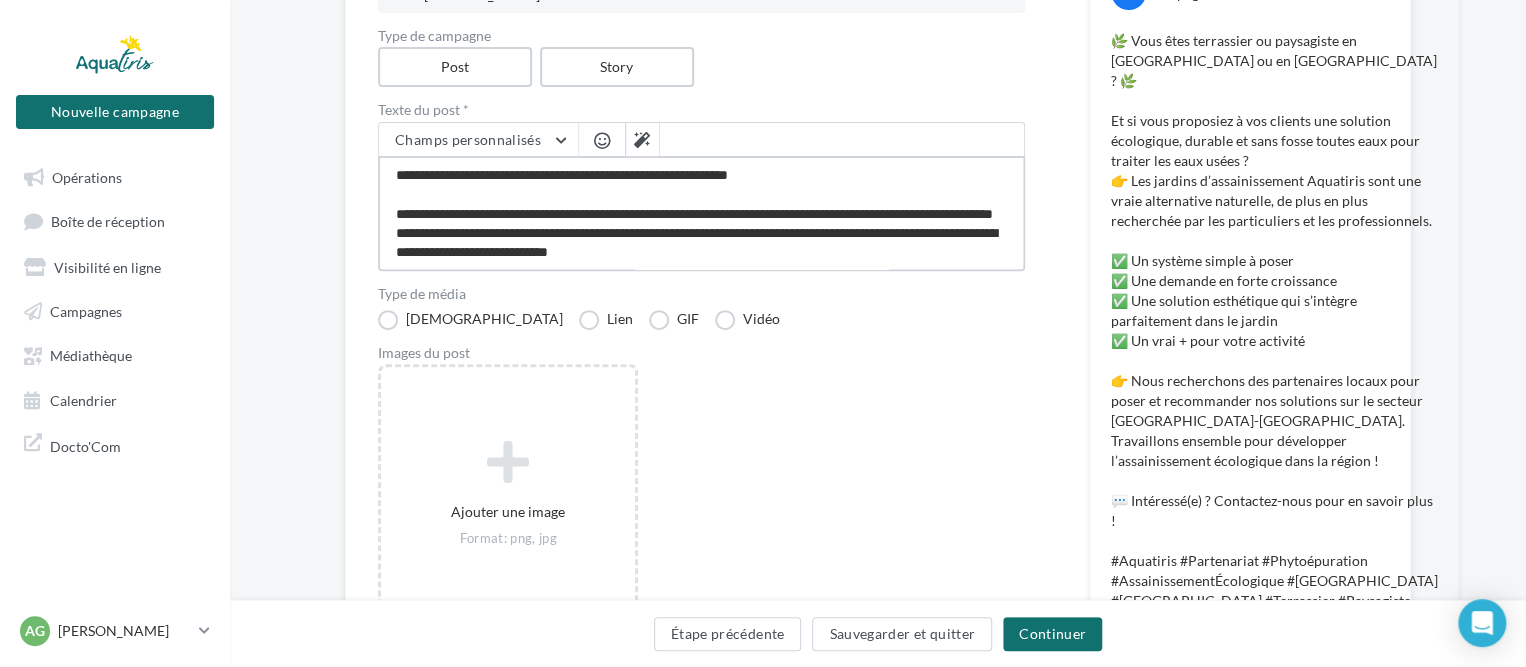 type on "**********" 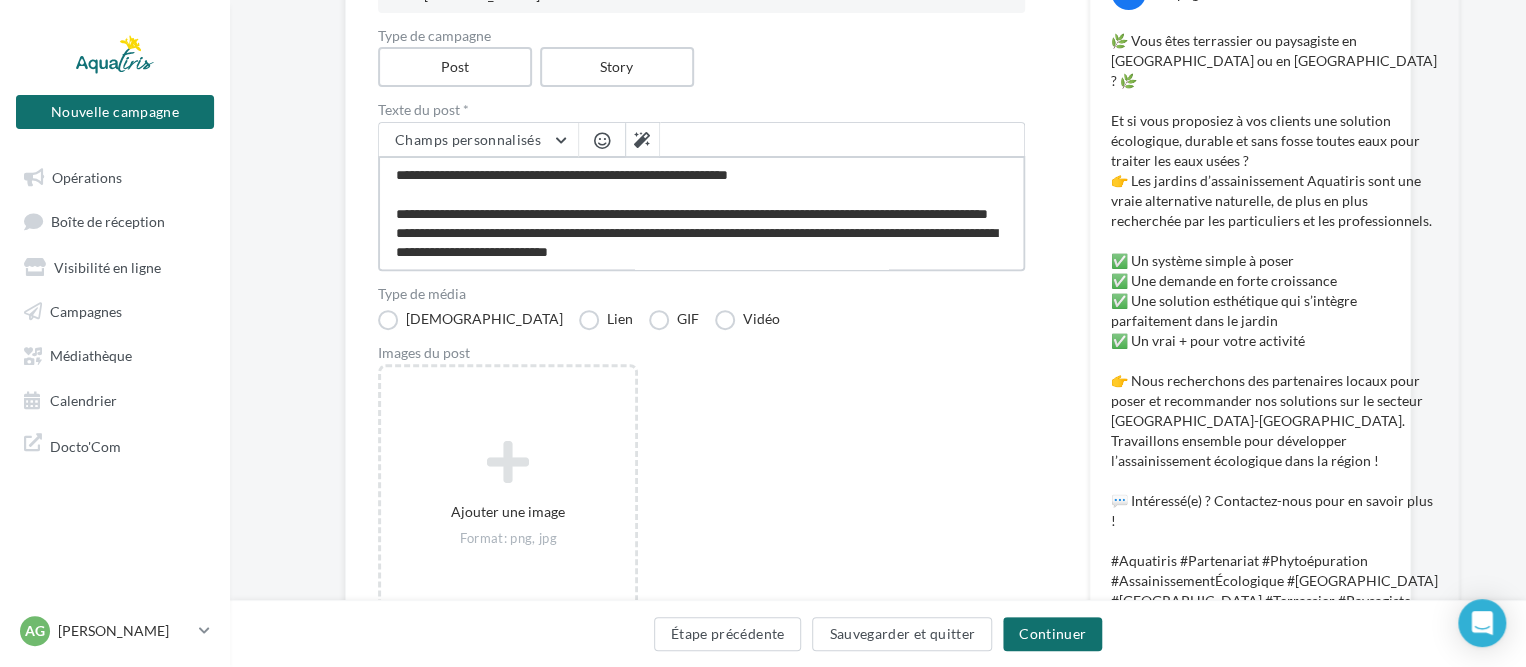 type on "**********" 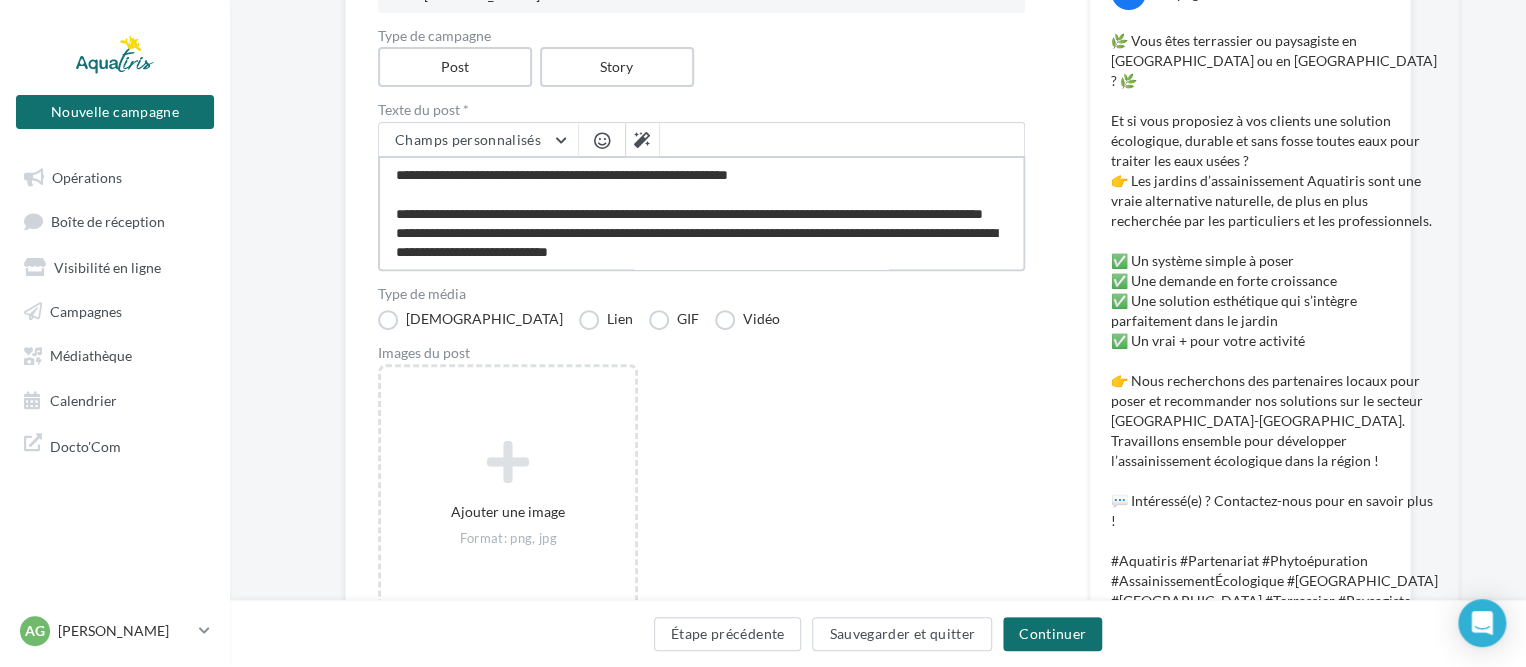 type on "**********" 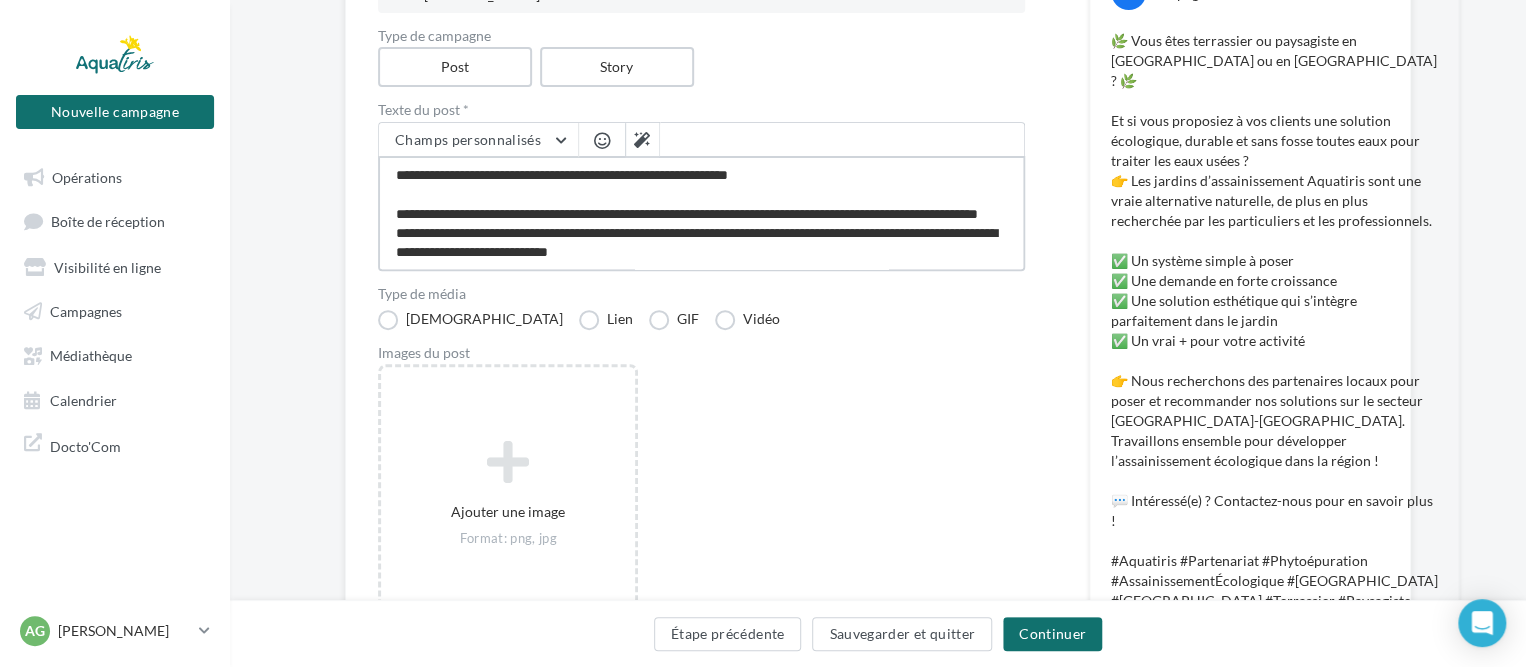 type on "**********" 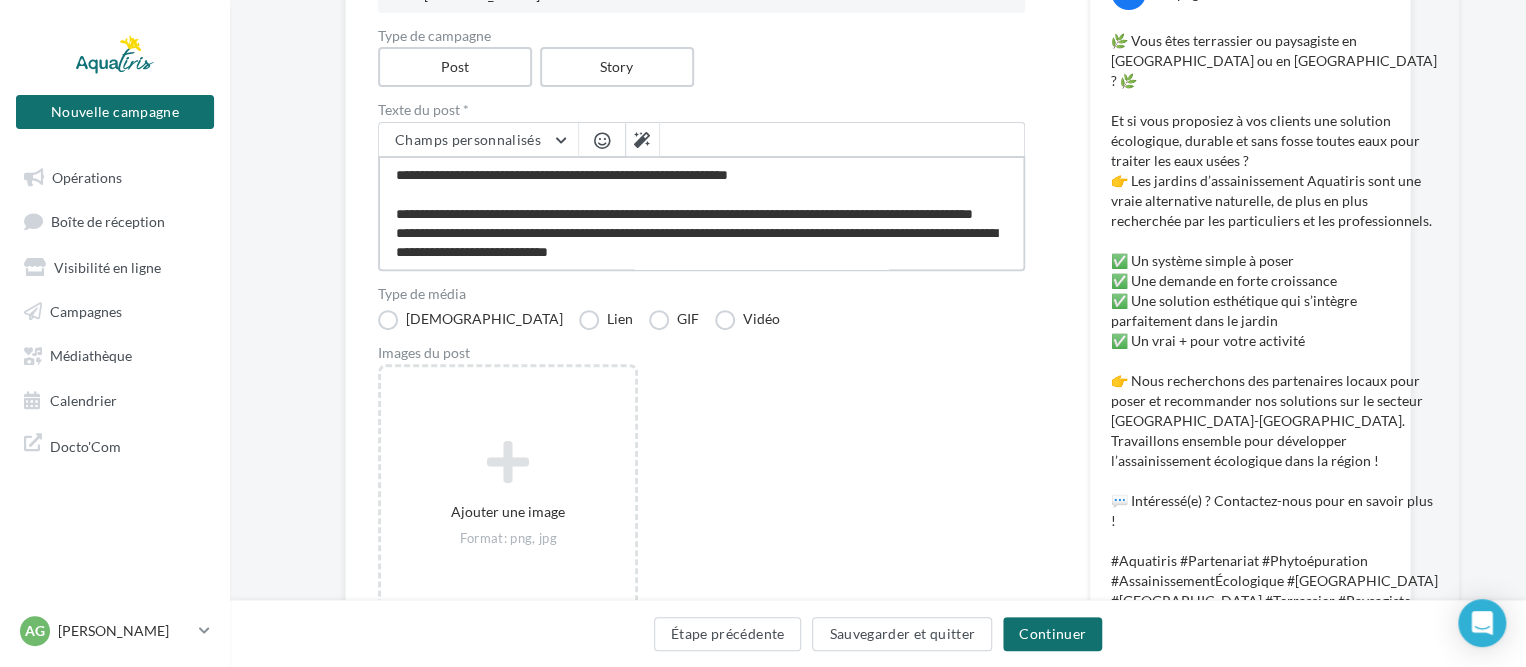type on "**********" 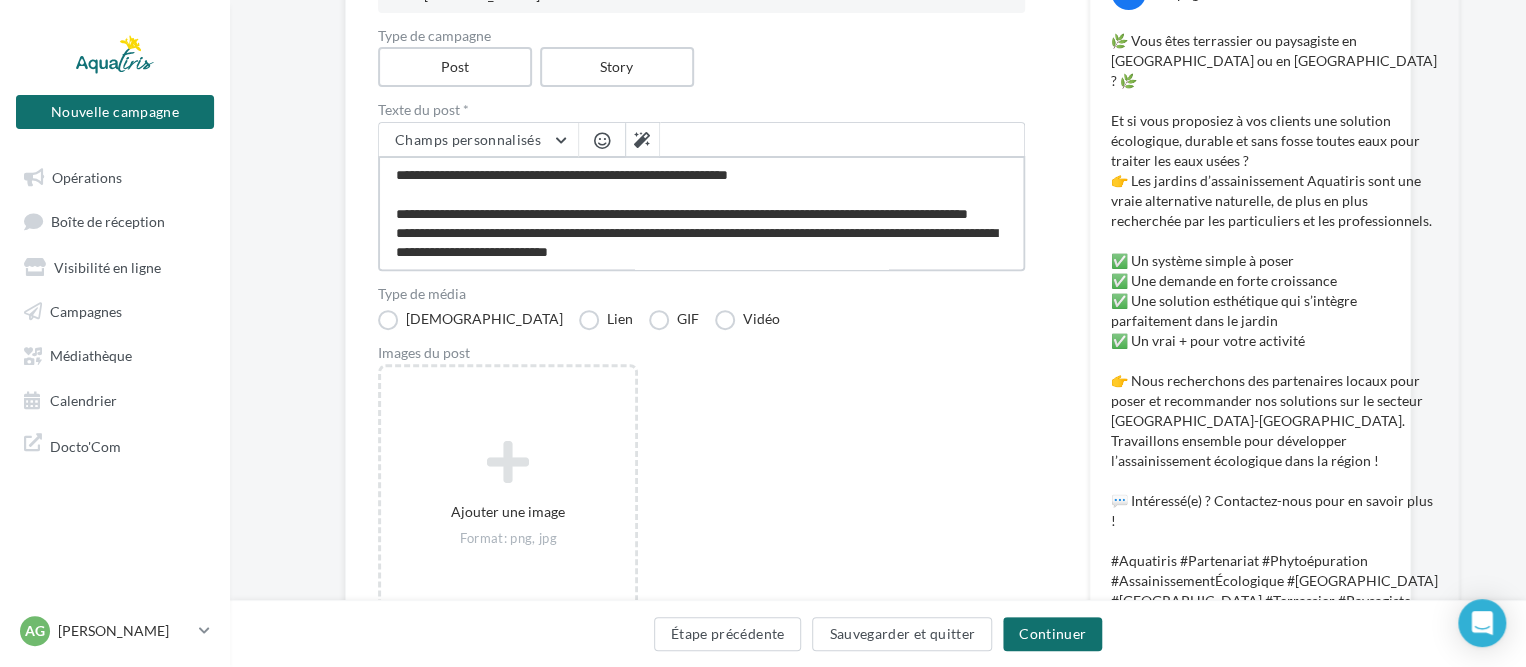 type on "**********" 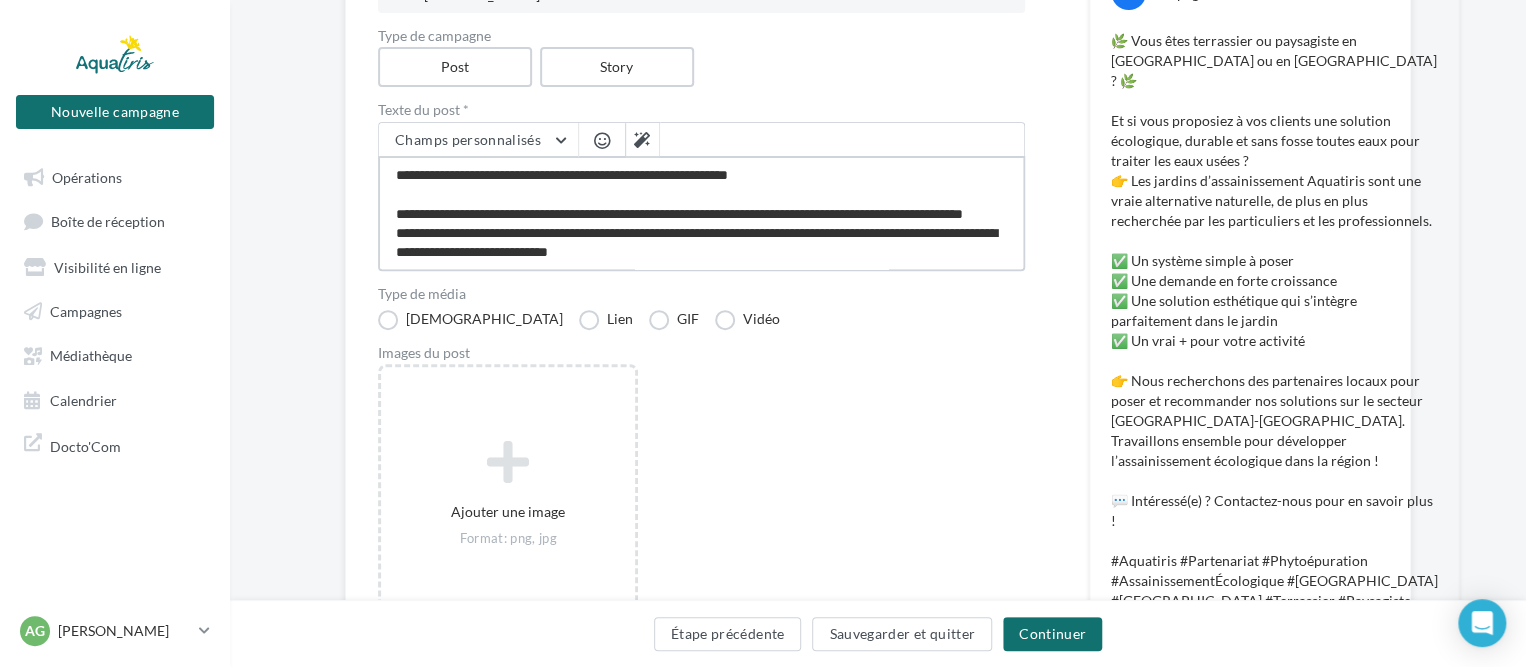 type on "**********" 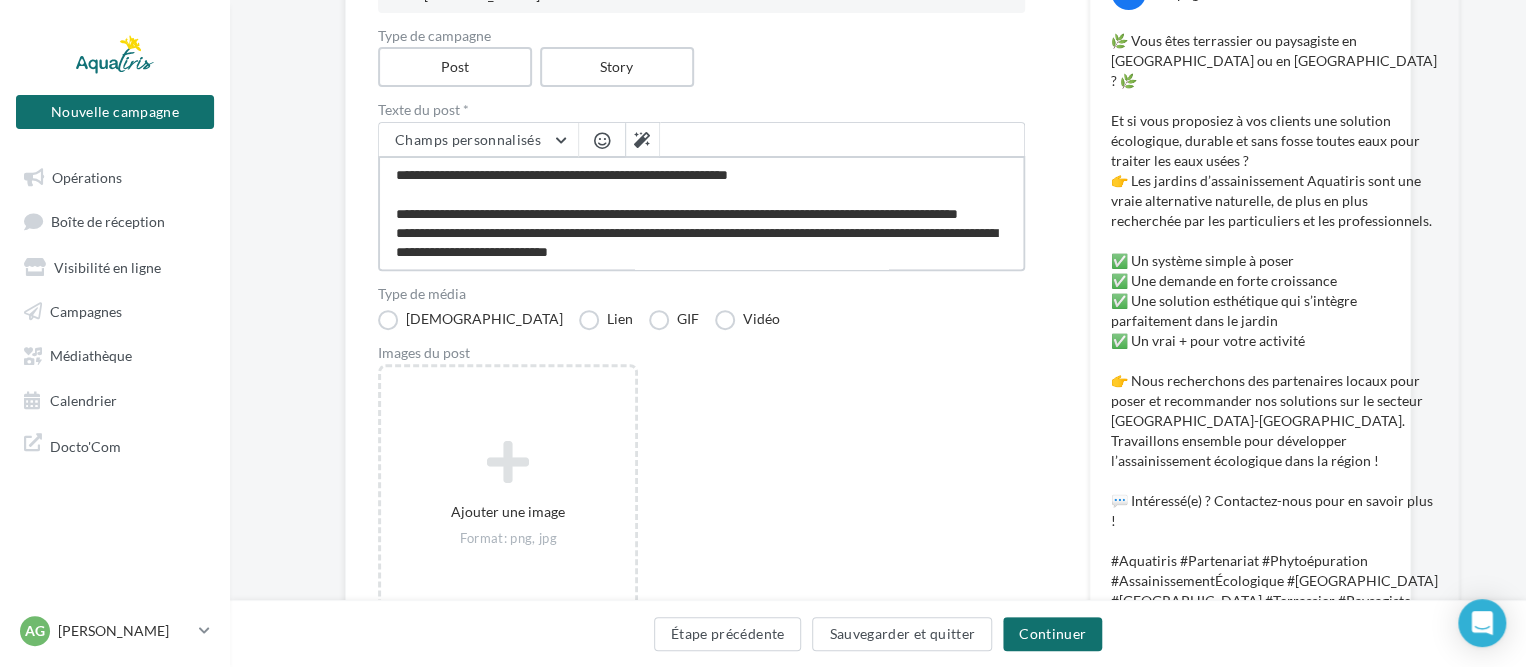 type on "**********" 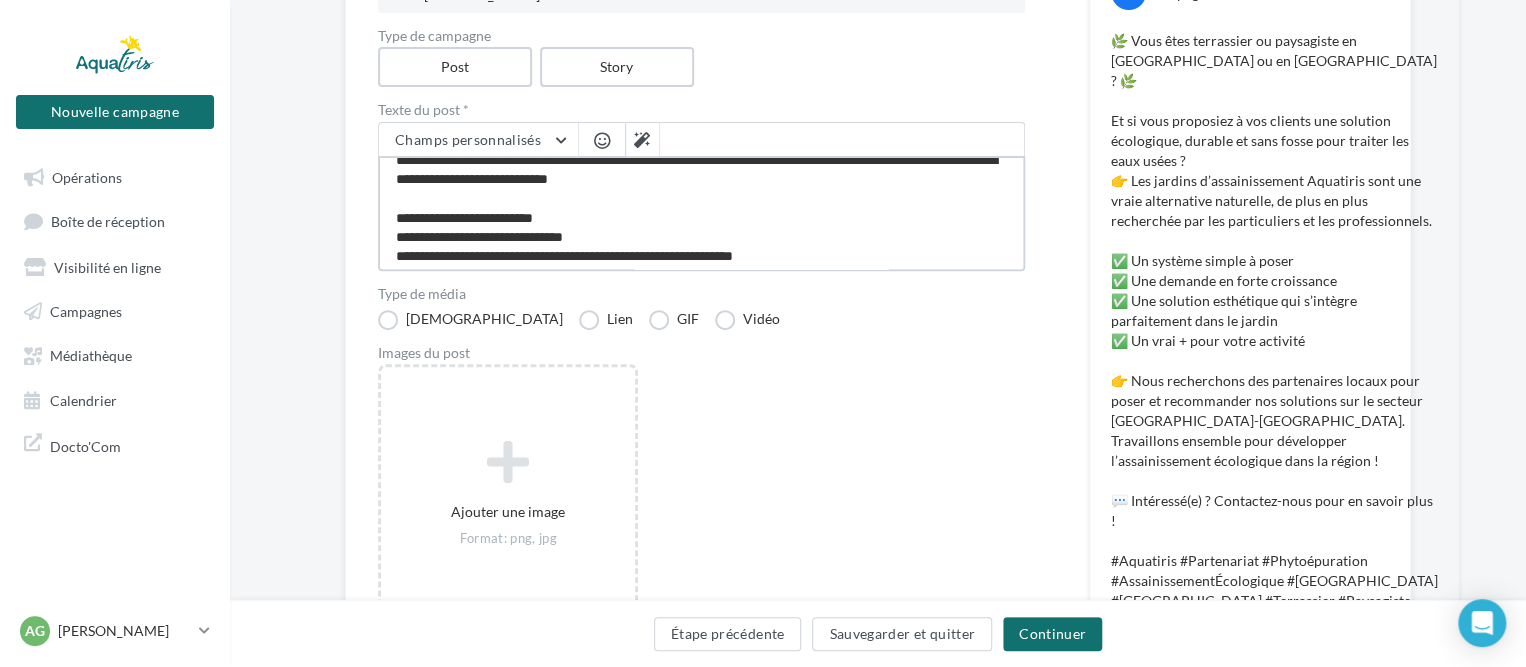 scroll, scrollTop: 0, scrollLeft: 0, axis: both 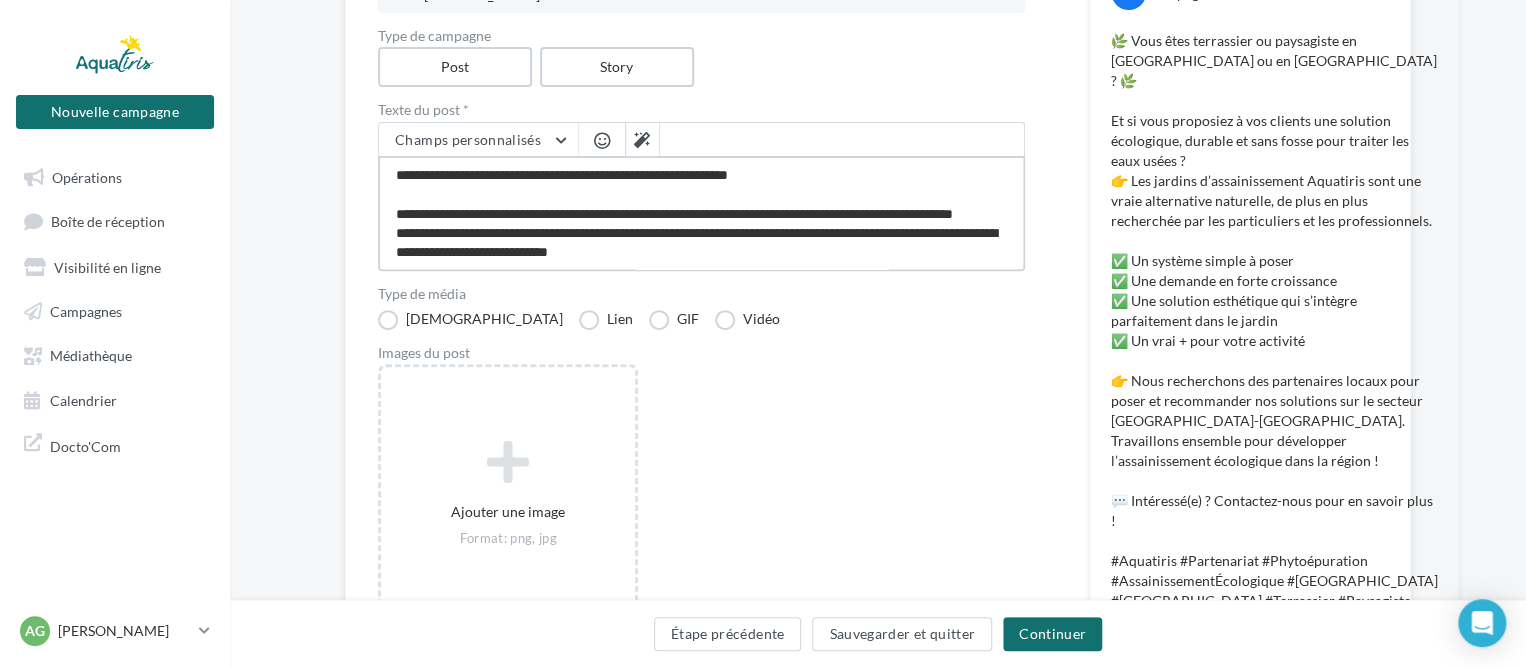 click on "**********" at bounding box center [701, 213] 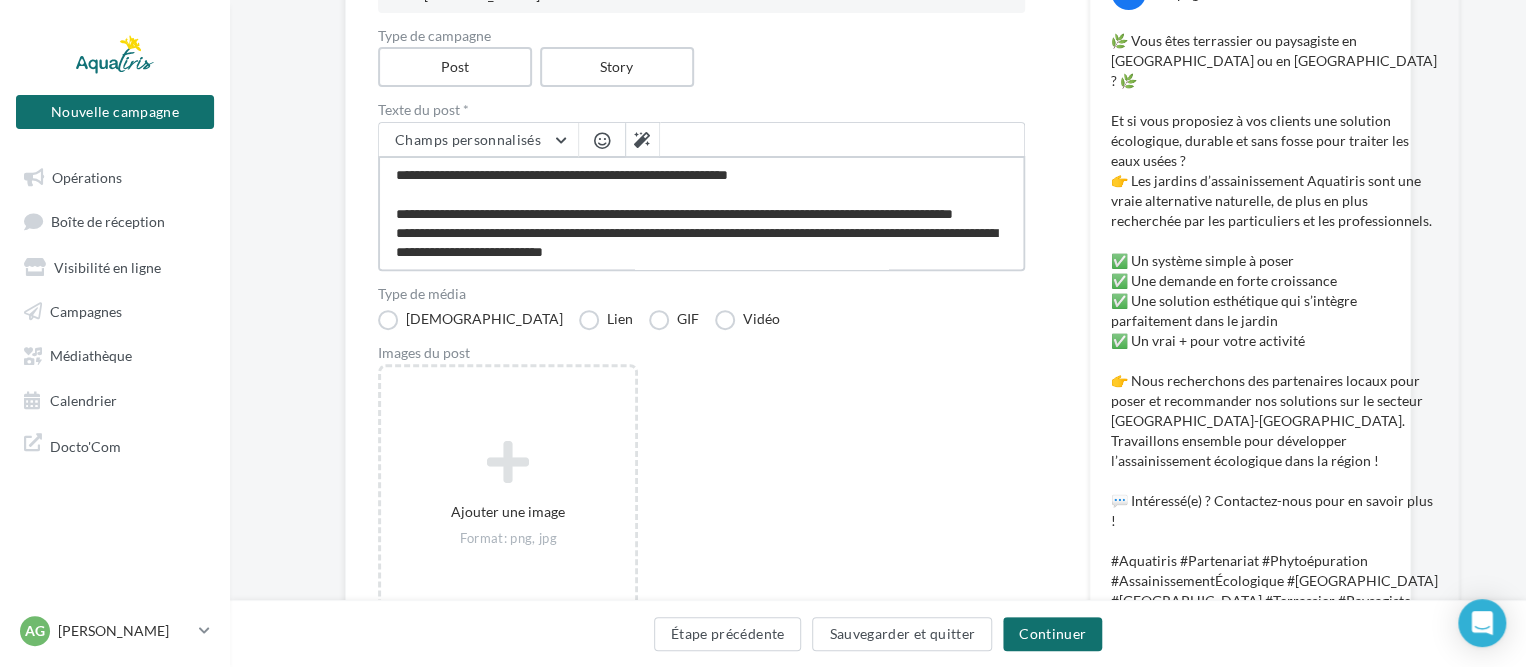 type on "**********" 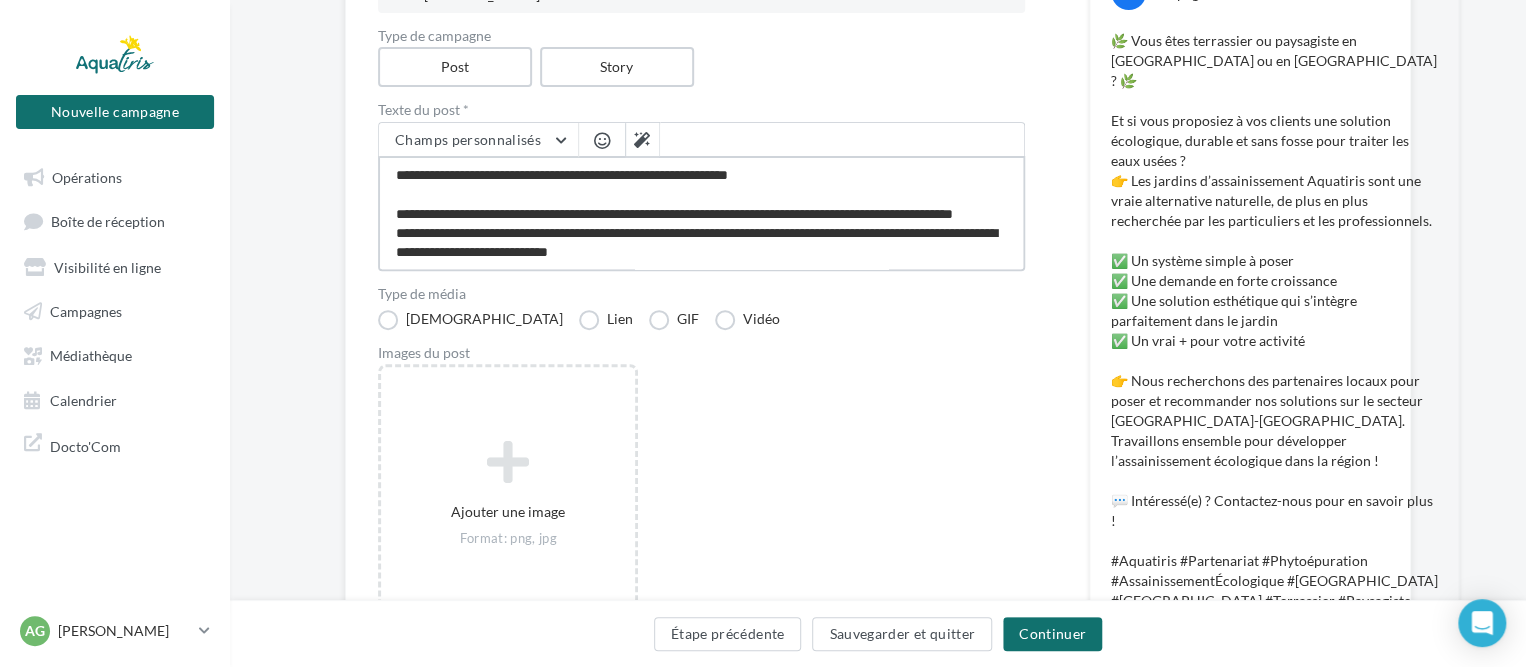 click on "**********" at bounding box center (701, 213) 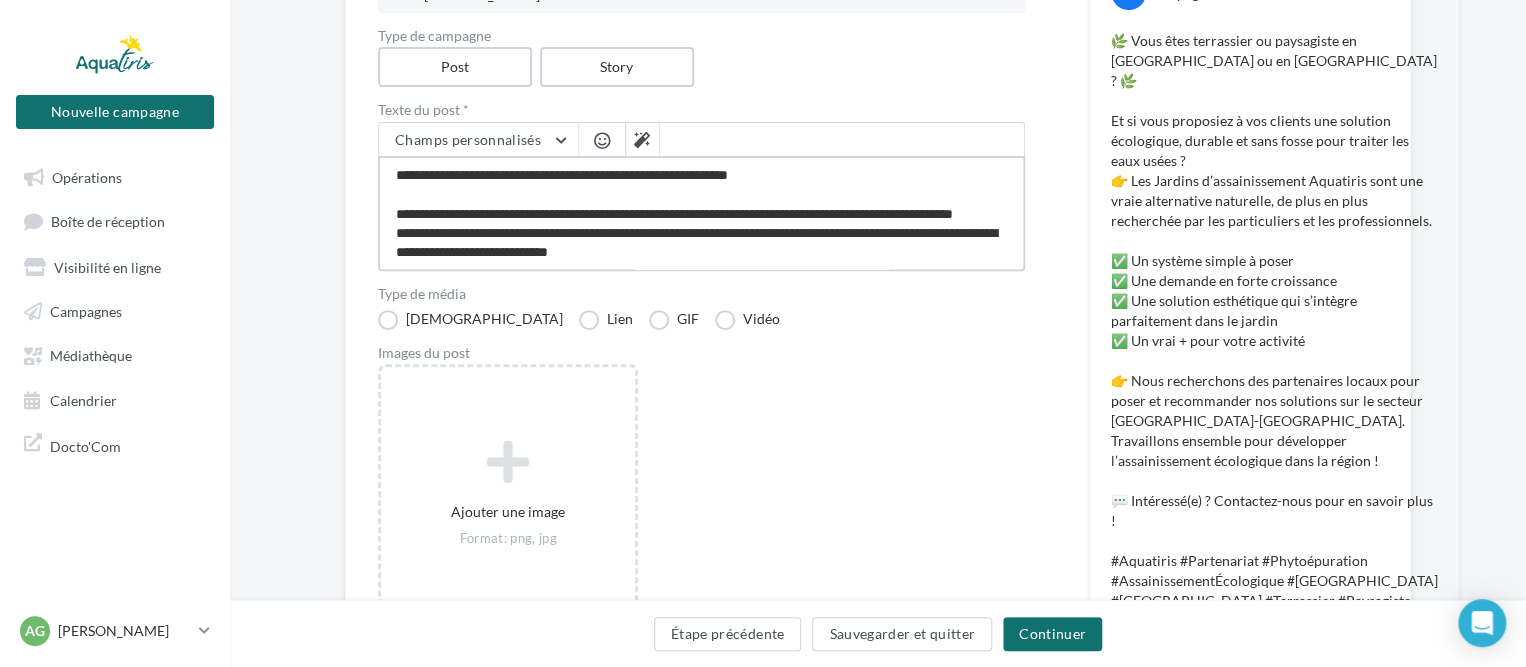 type on "**********" 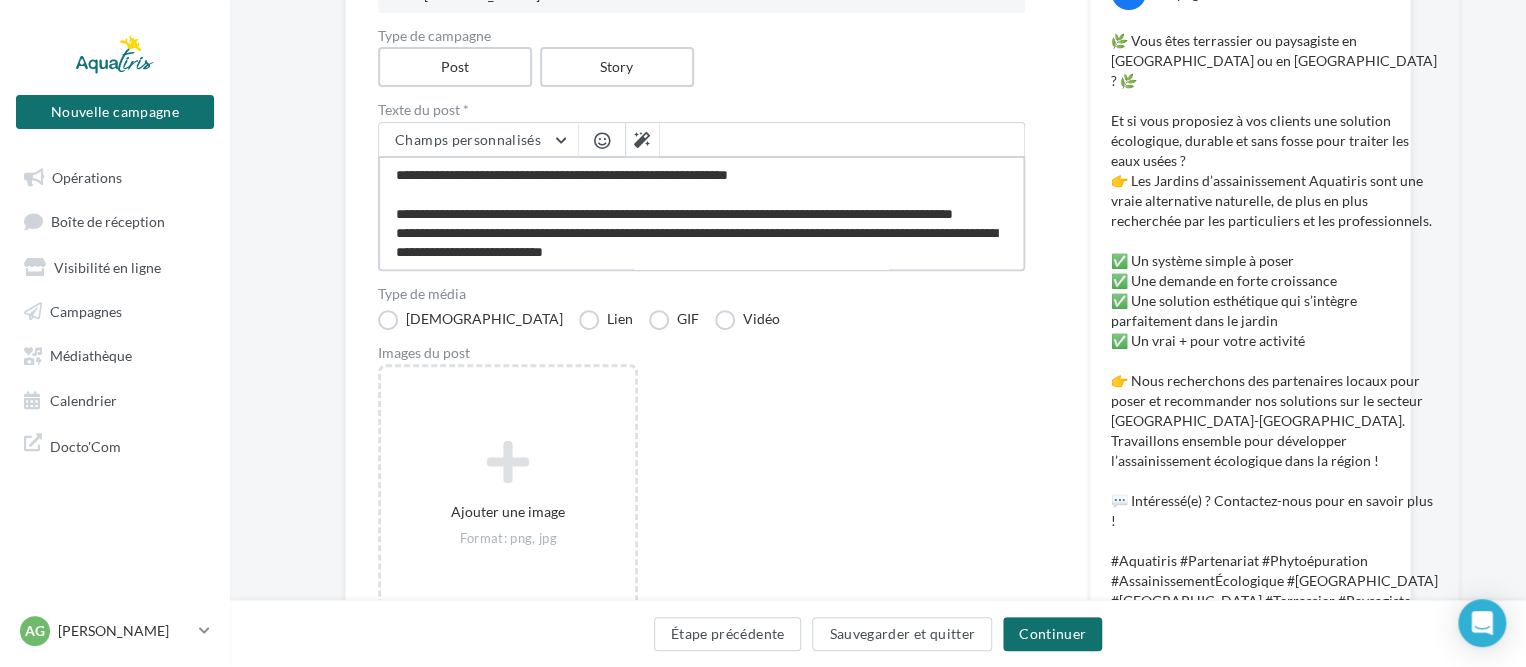 type on "**********" 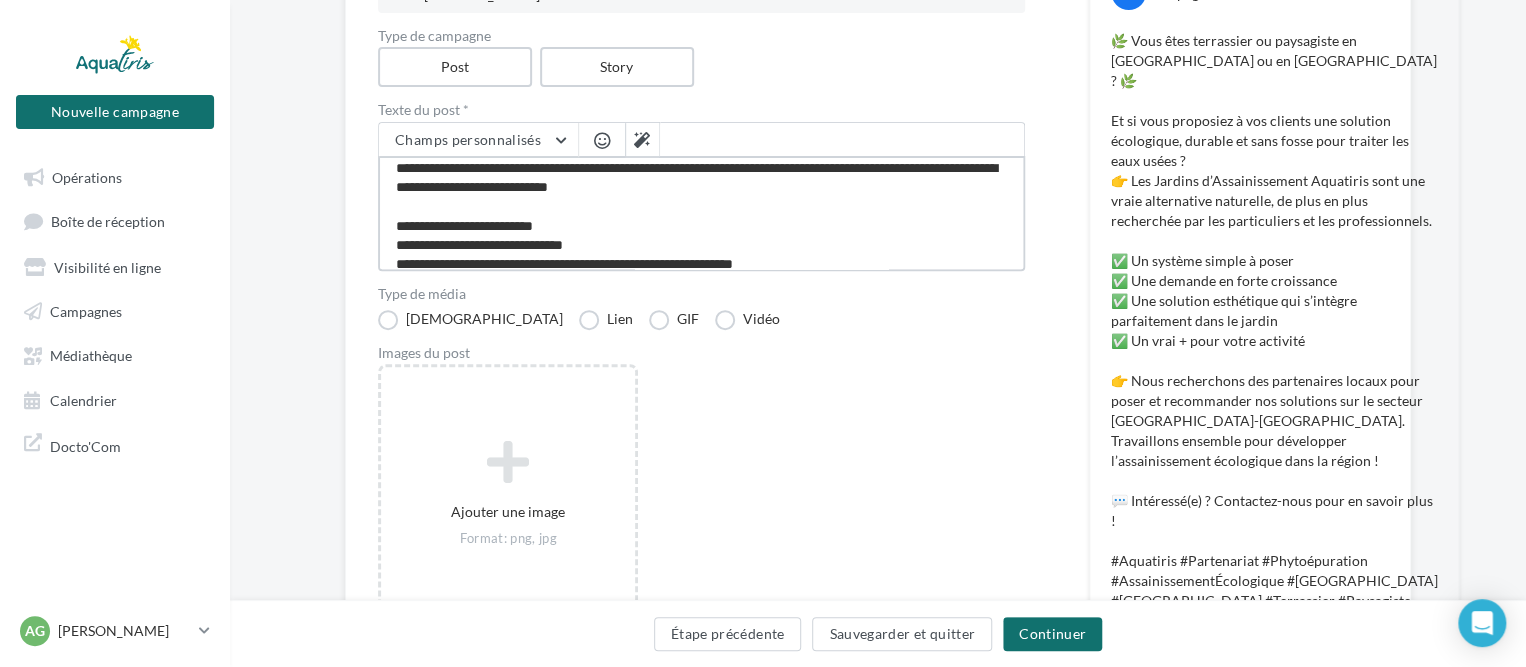 scroll, scrollTop: 100, scrollLeft: 0, axis: vertical 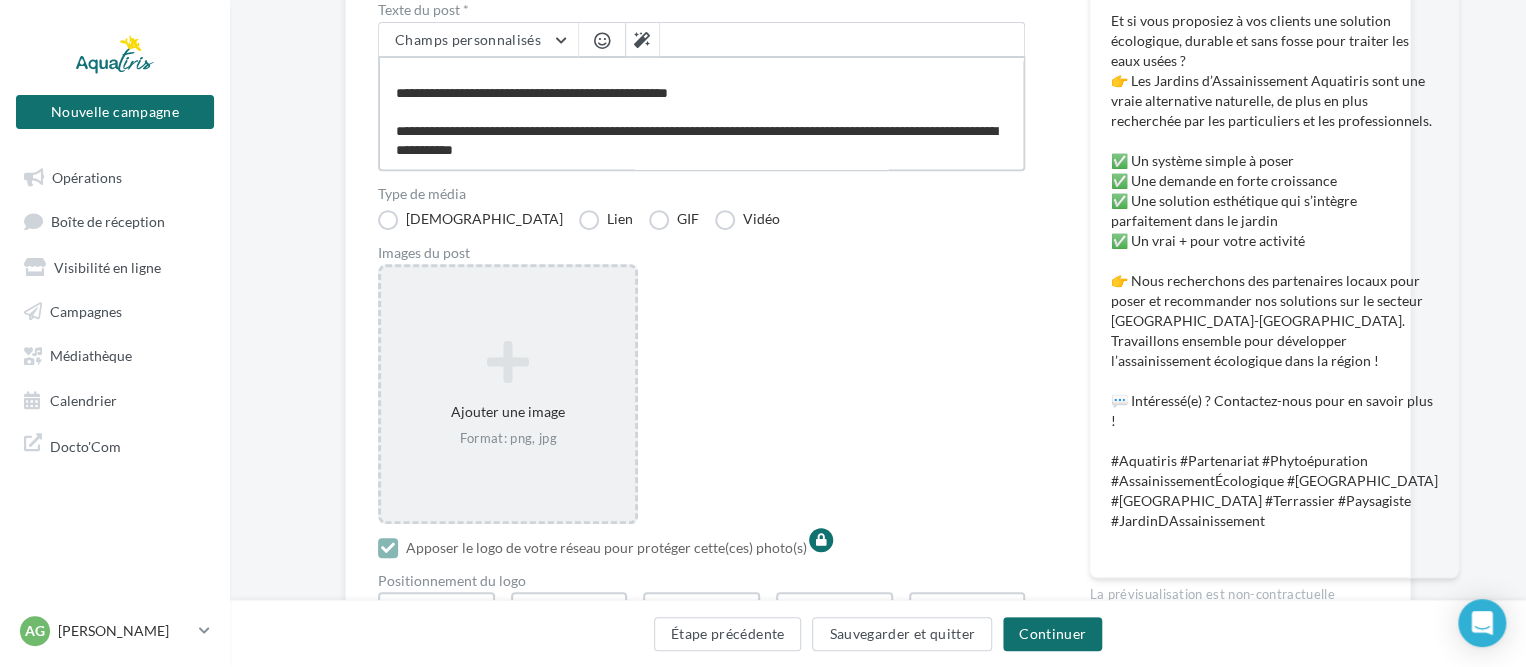 type on "**********" 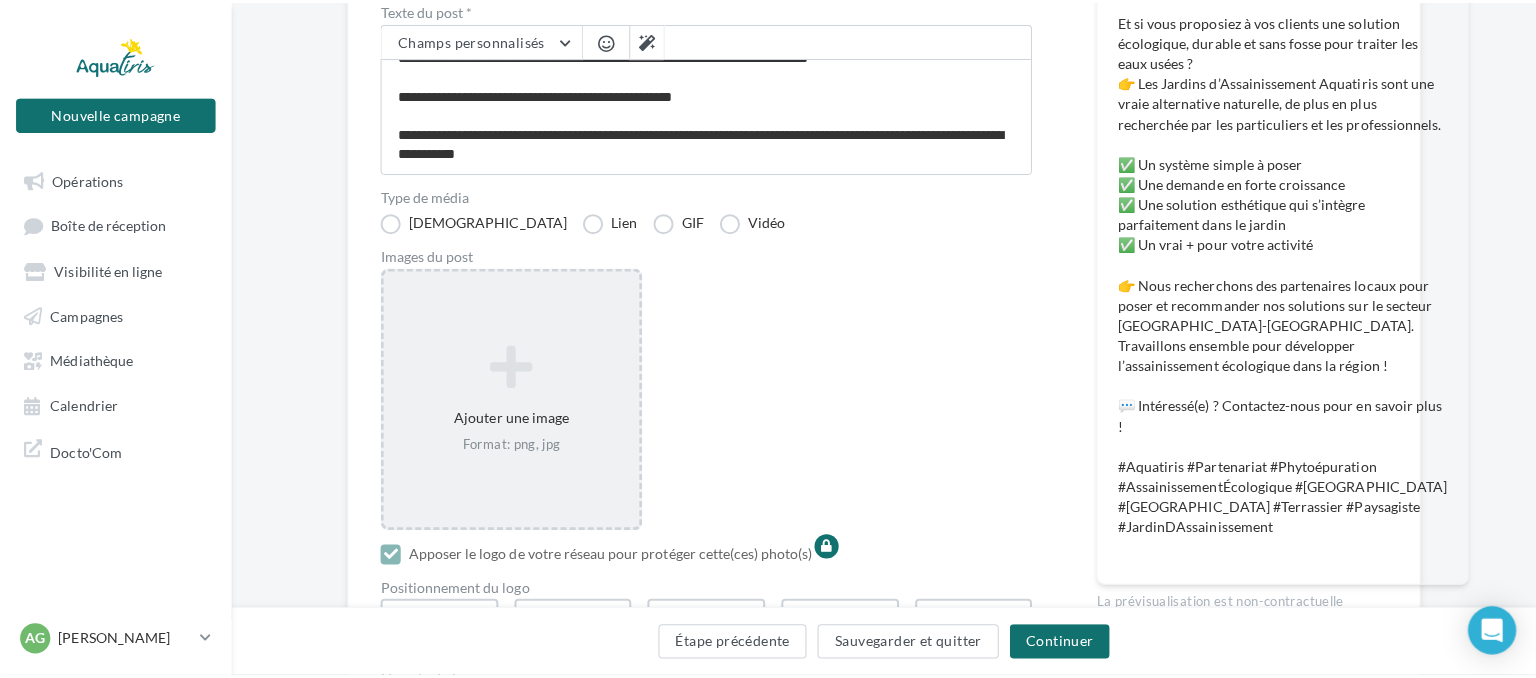 scroll, scrollTop: 299, scrollLeft: 0, axis: vertical 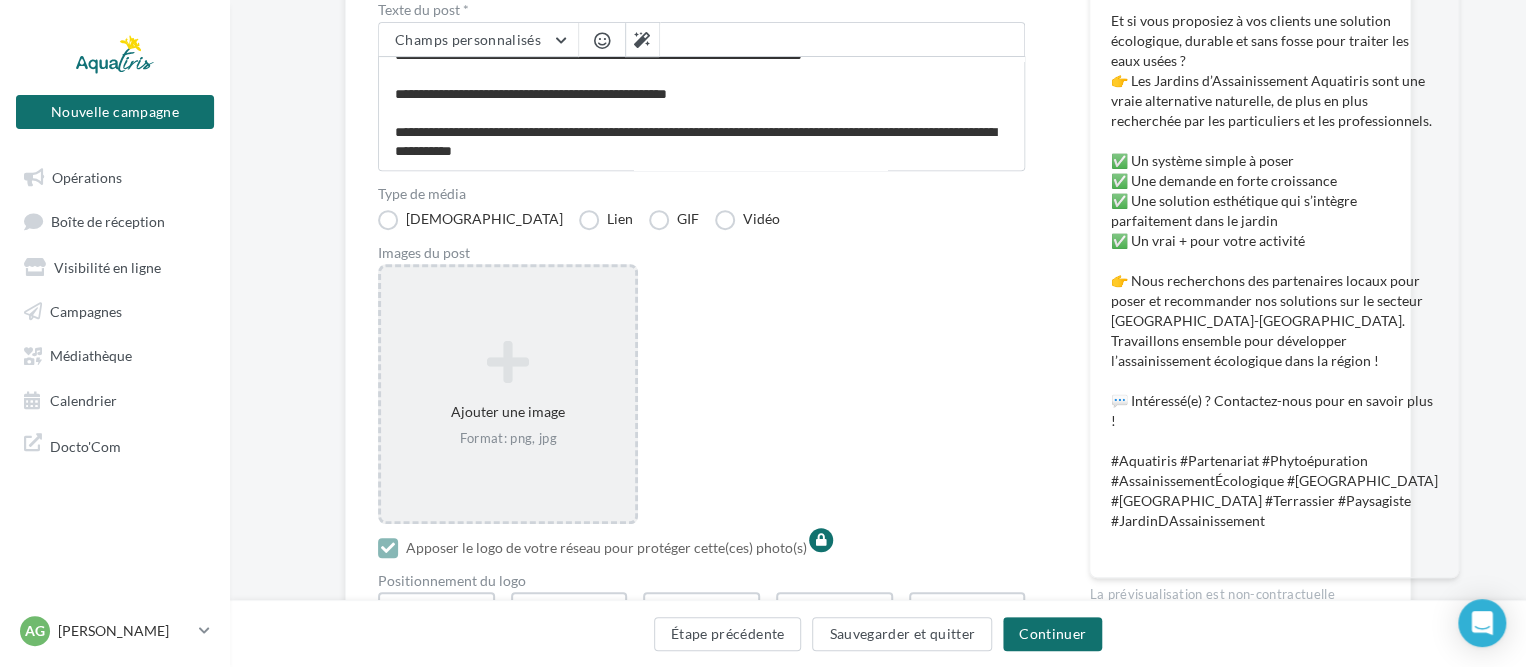 click at bounding box center (508, 362) 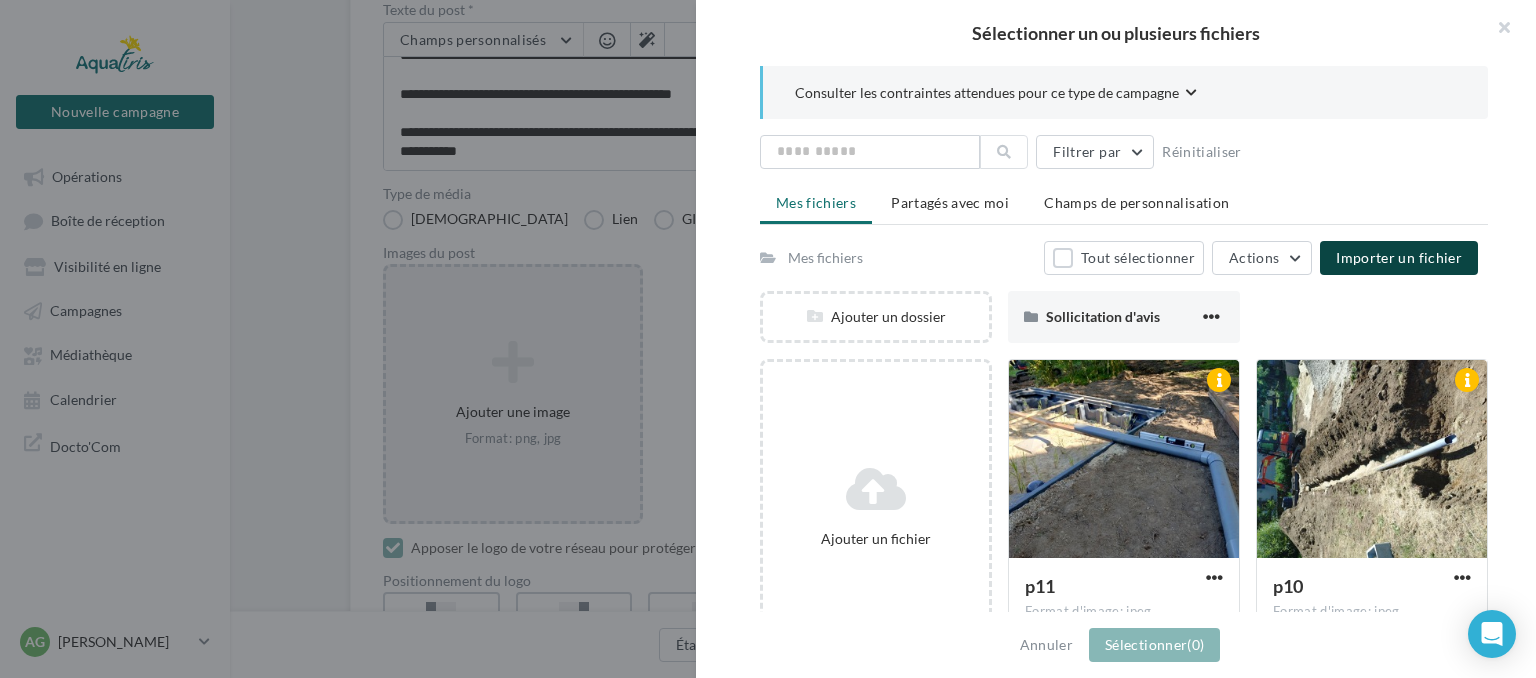 click on "Importer un fichier" at bounding box center [1399, 257] 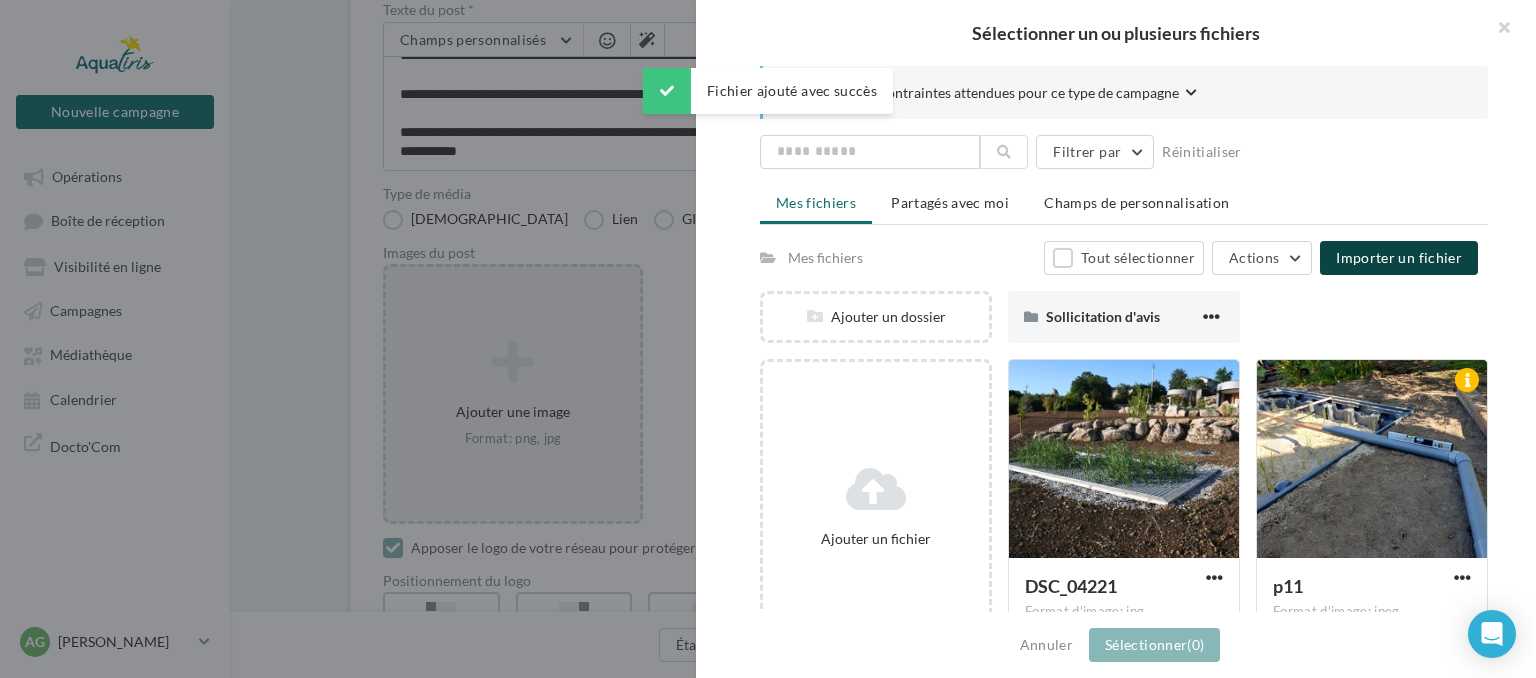 click on "Importer un fichier" at bounding box center [1399, 257] 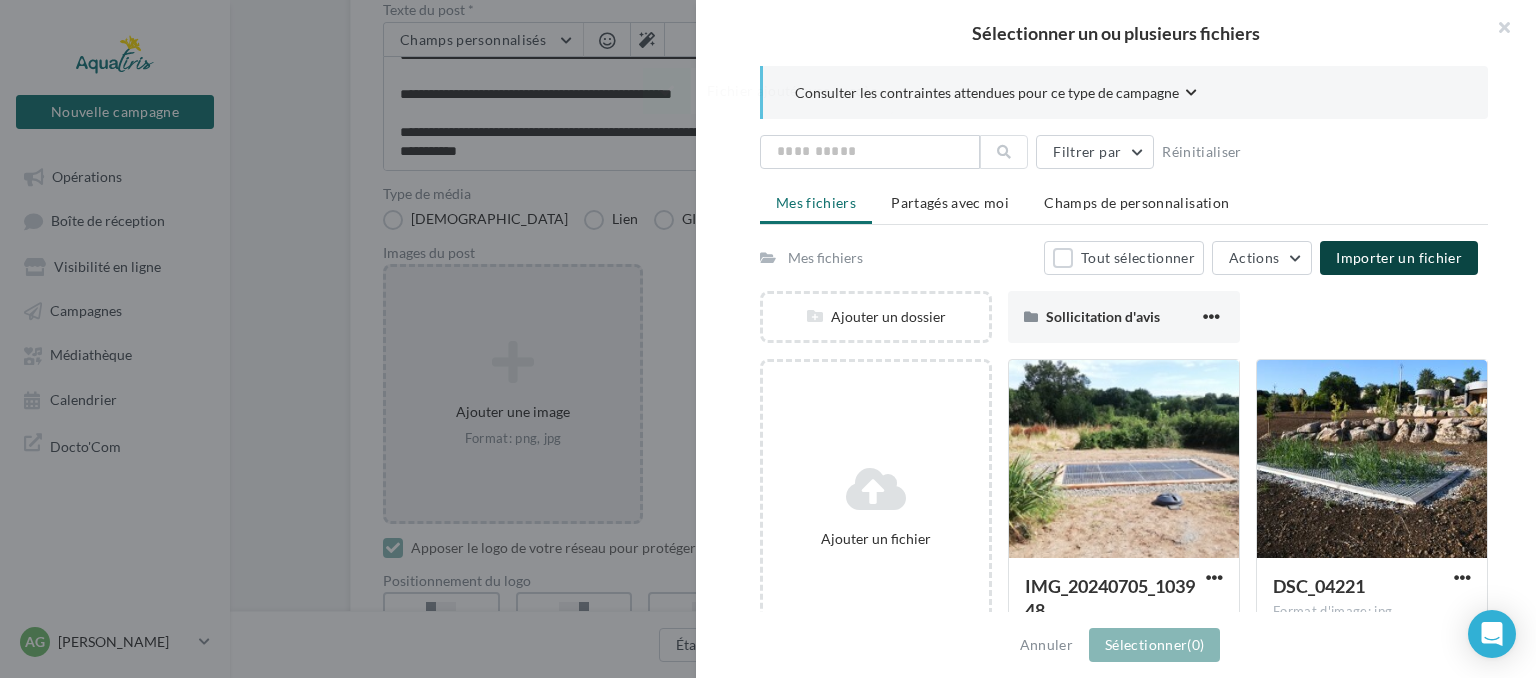 click on "Importer un fichier" at bounding box center [1399, 257] 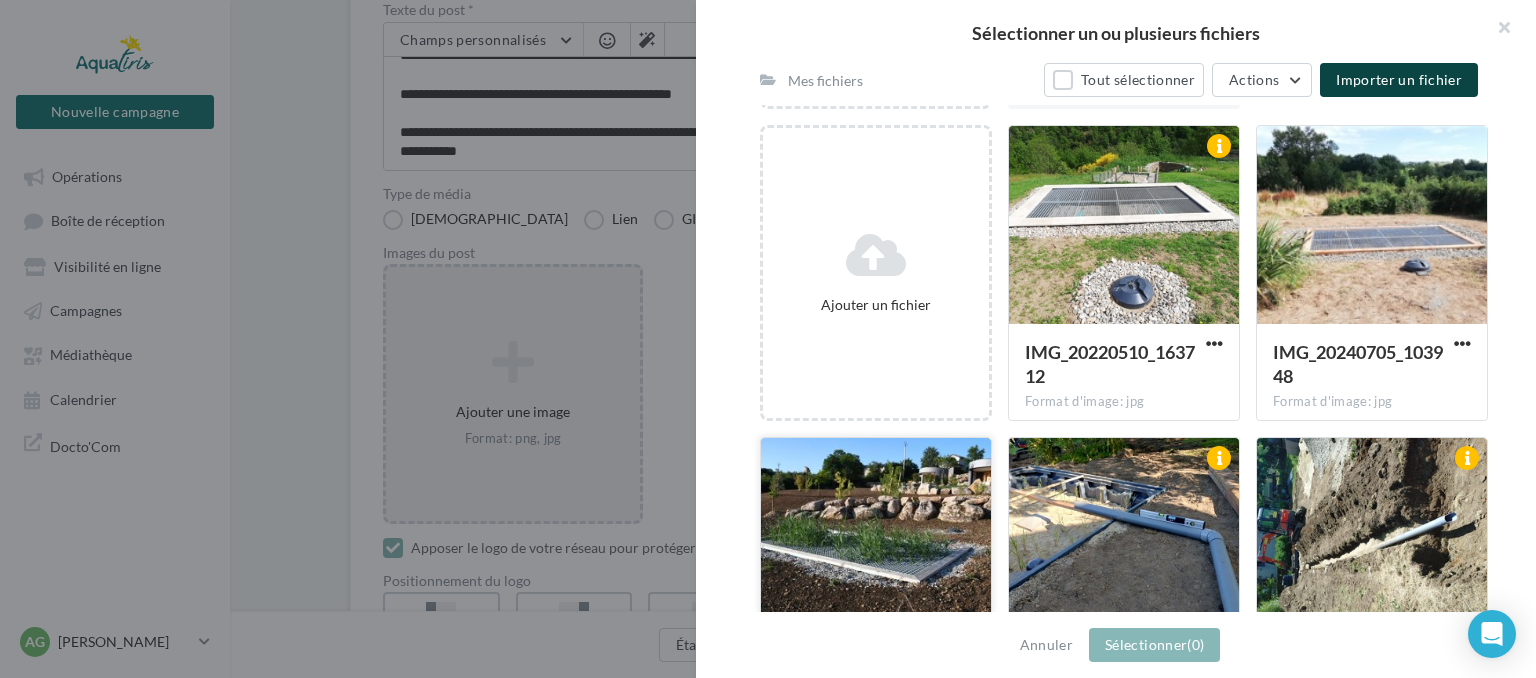 scroll, scrollTop: 200, scrollLeft: 0, axis: vertical 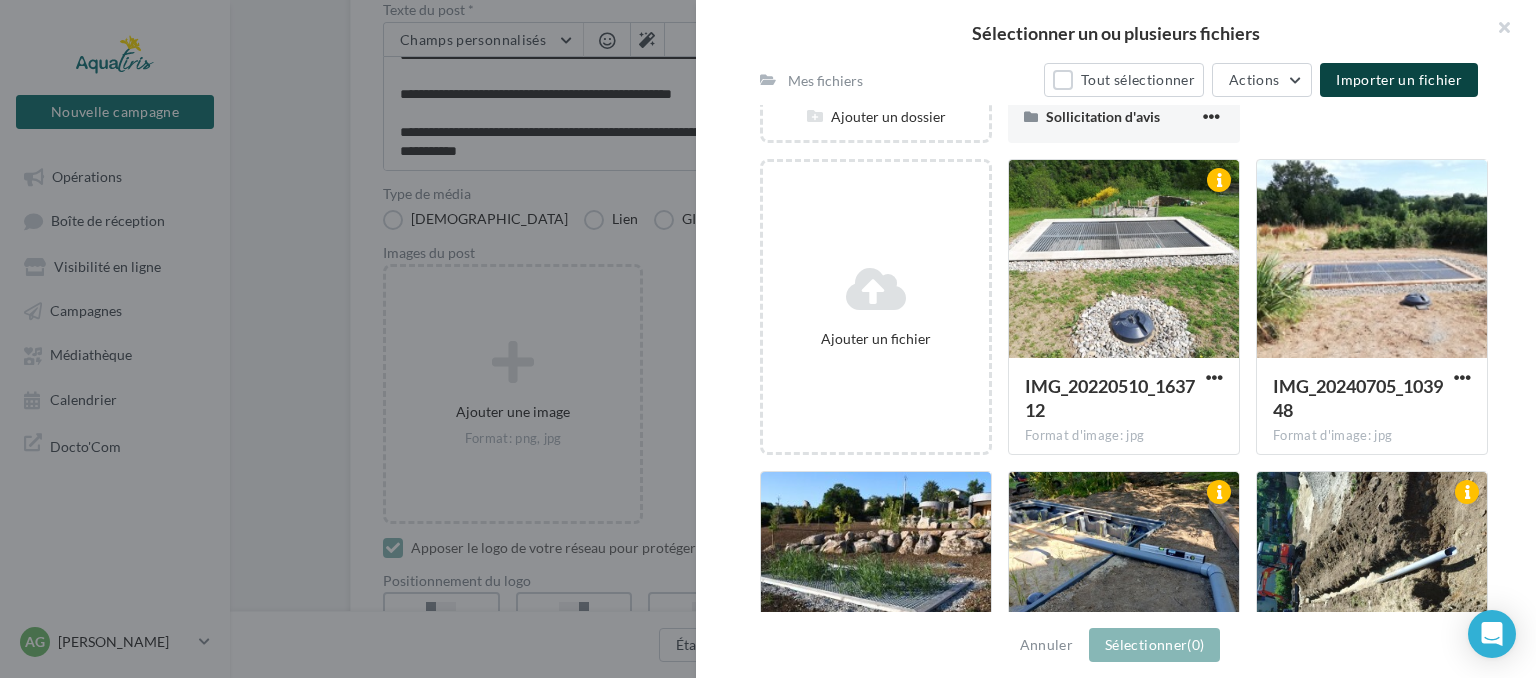 click on "Importer un fichier" at bounding box center (1399, 79) 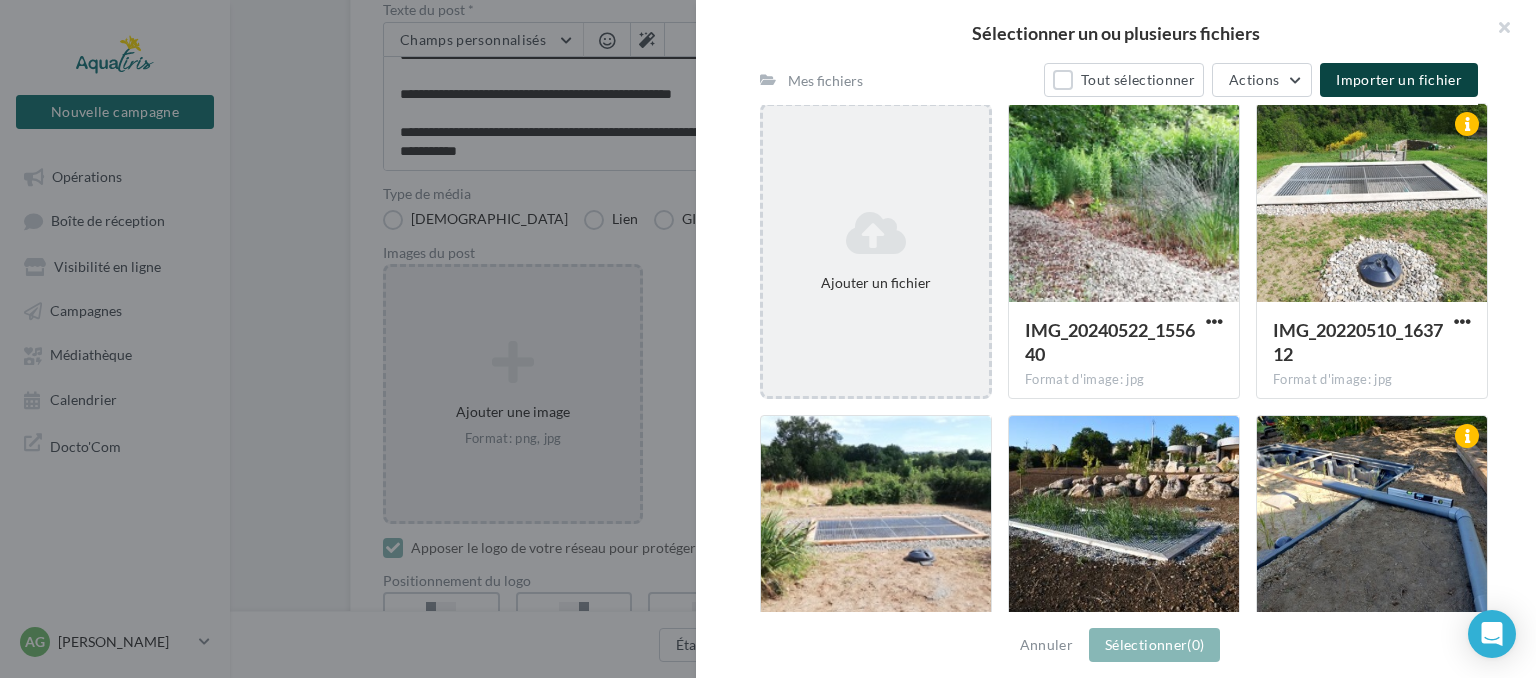 scroll, scrollTop: 300, scrollLeft: 0, axis: vertical 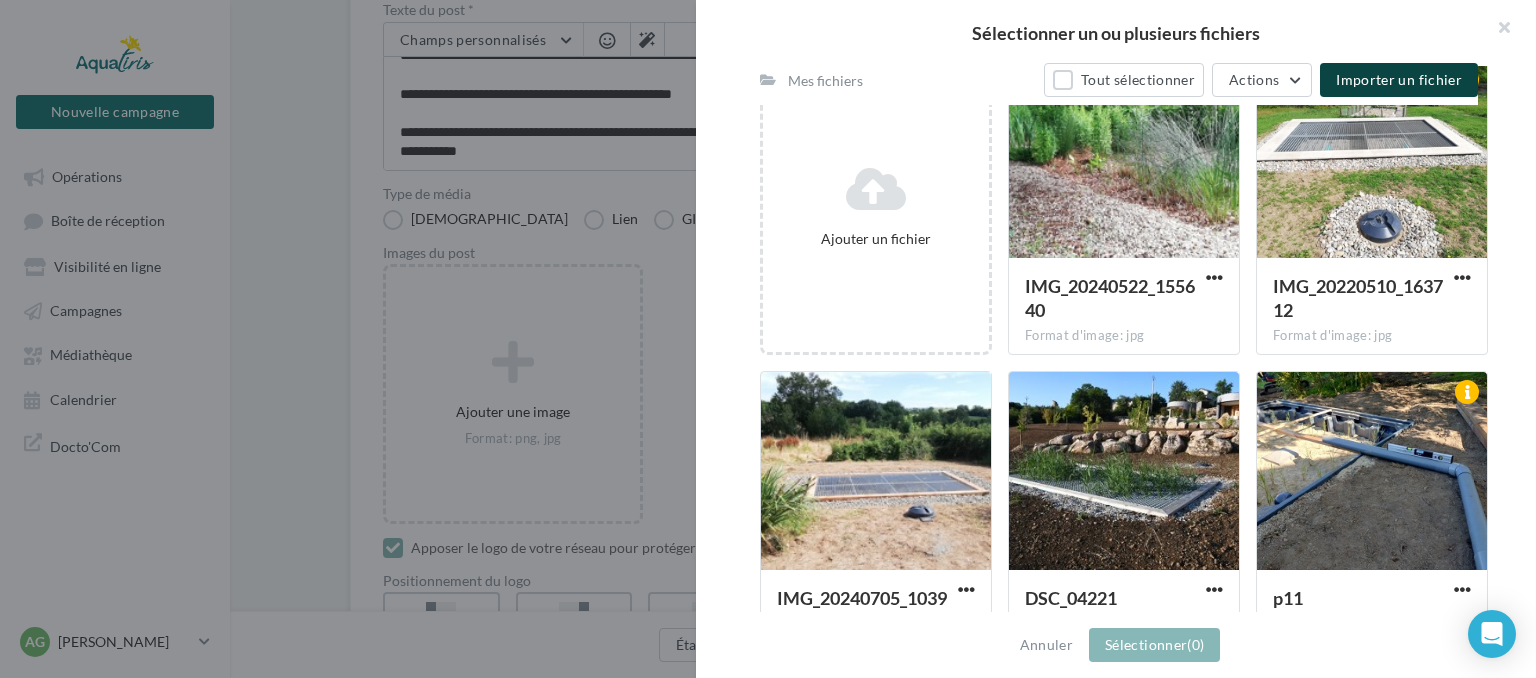 click on "Importer un fichier" at bounding box center [1399, 79] 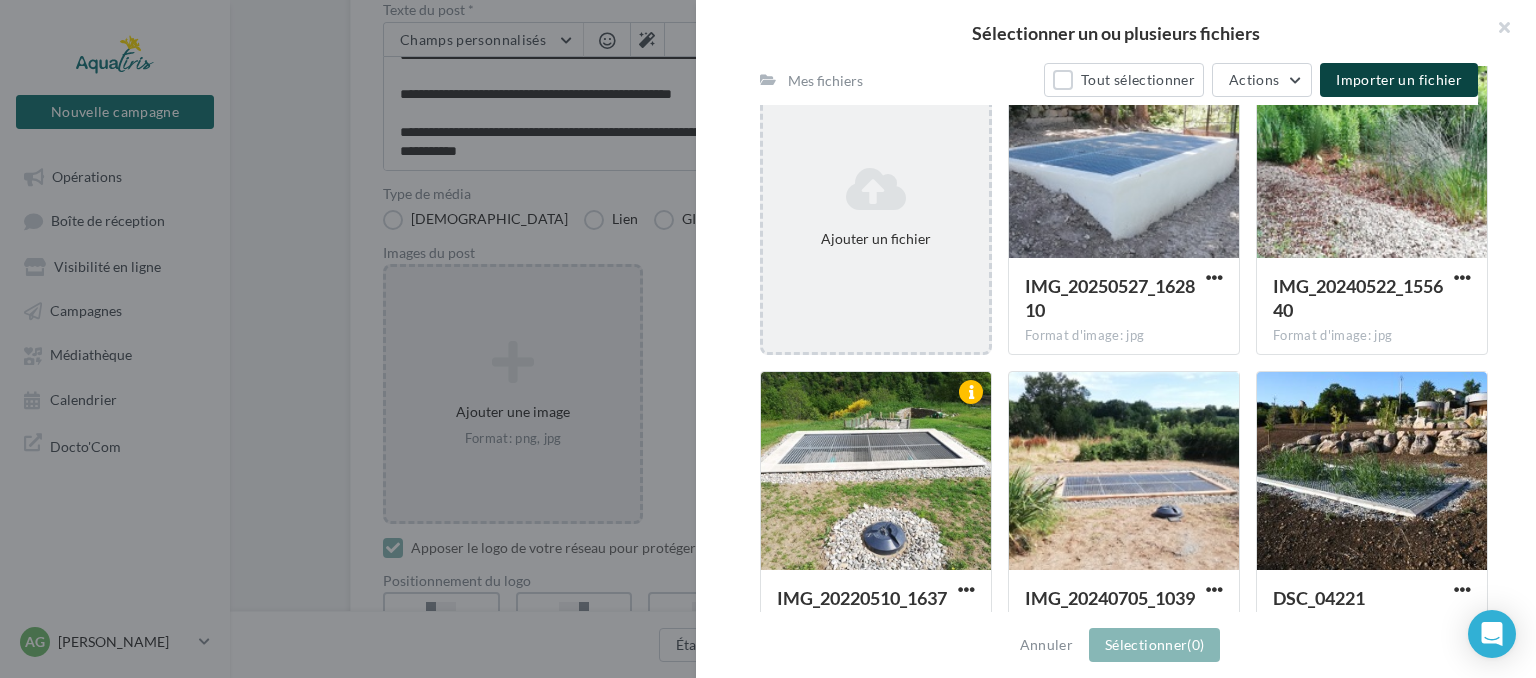 scroll, scrollTop: 400, scrollLeft: 0, axis: vertical 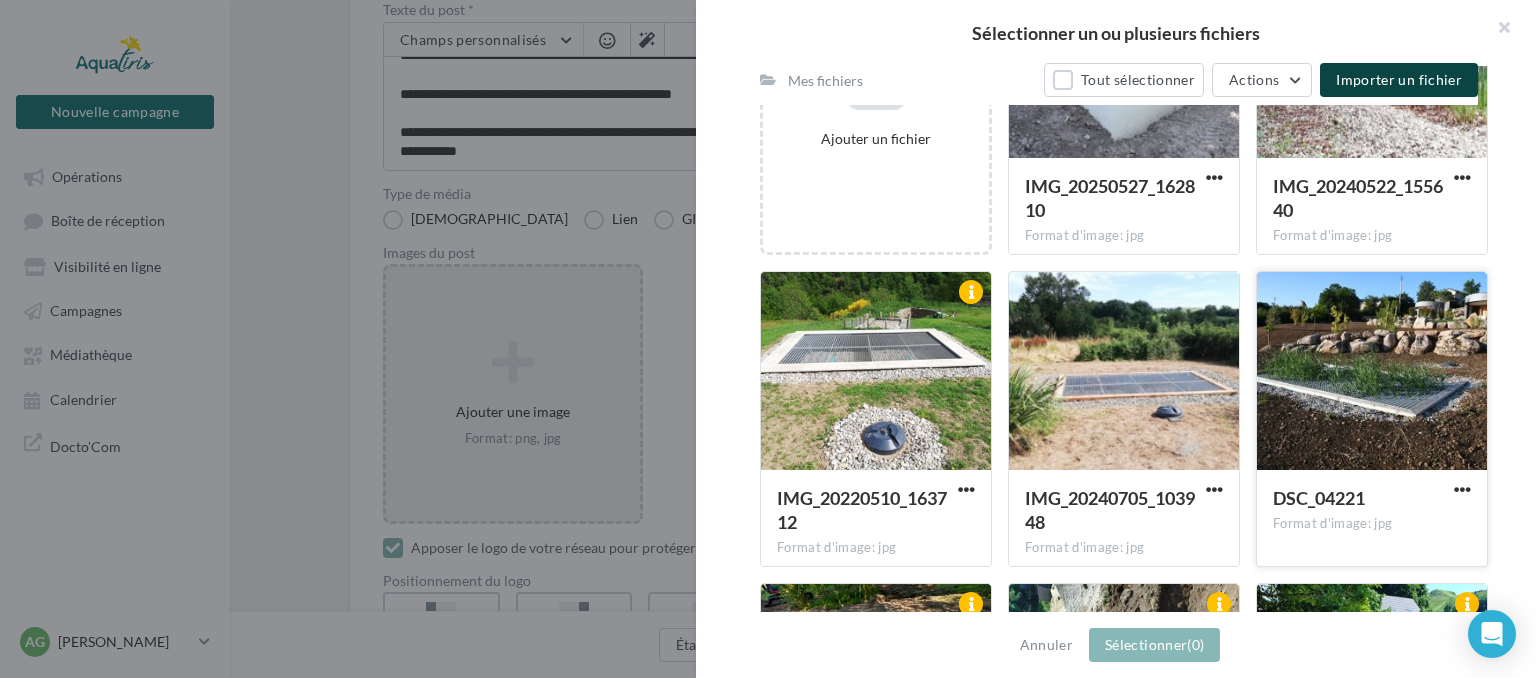 click at bounding box center (1372, 372) 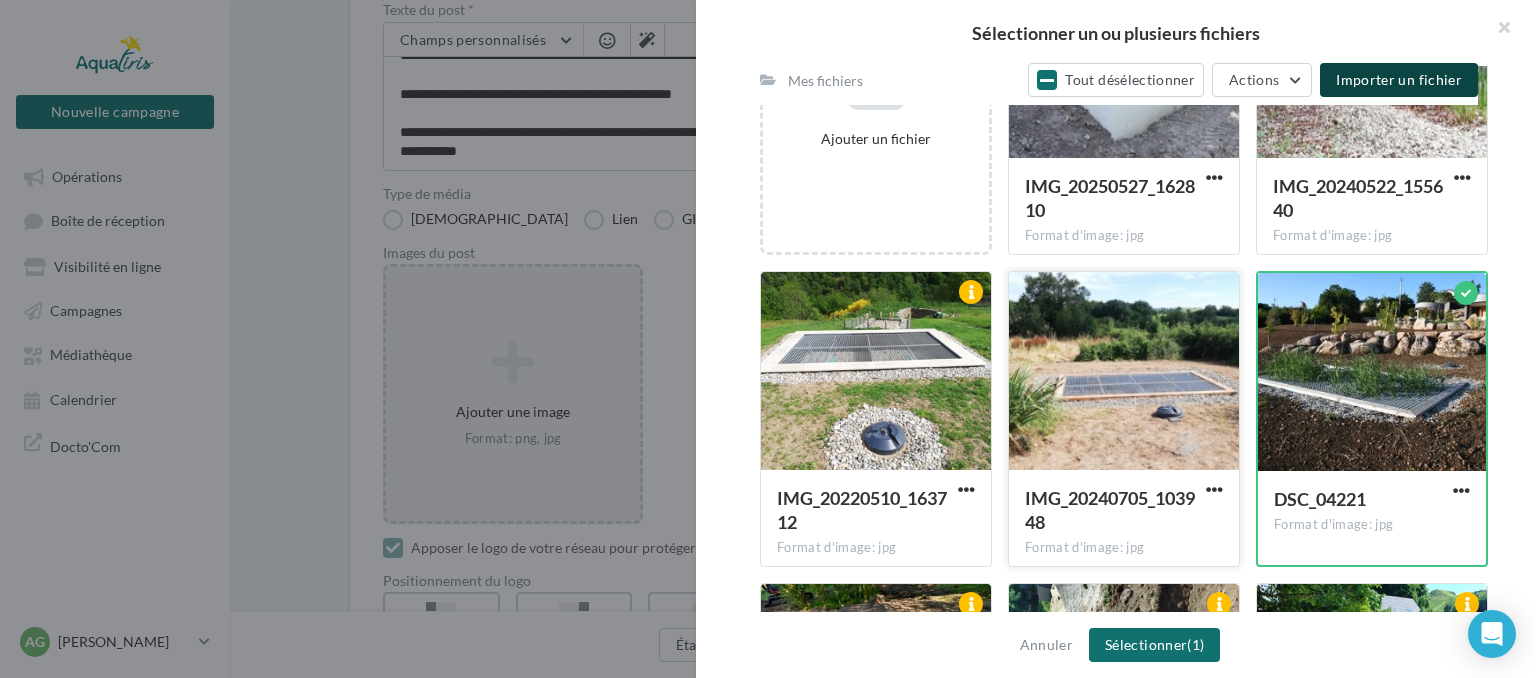 click at bounding box center [1124, 372] 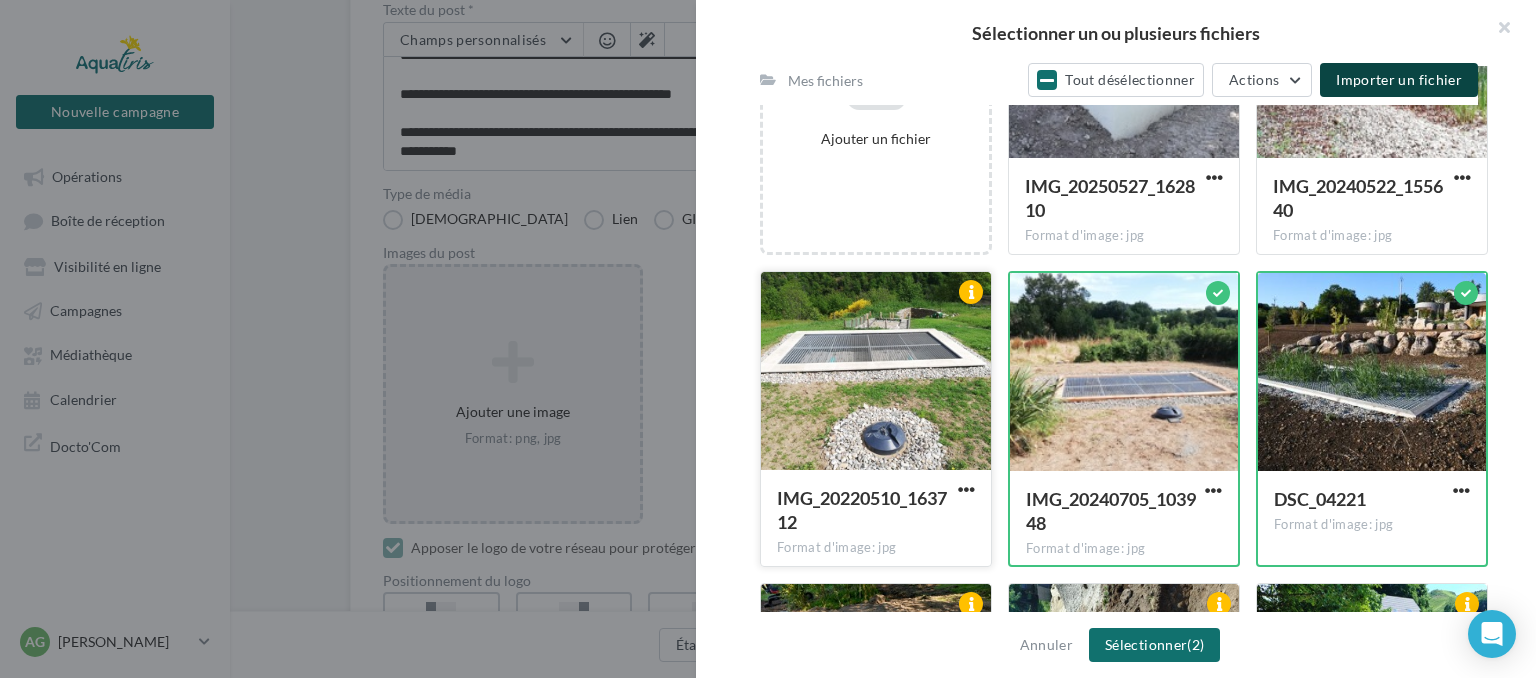 click at bounding box center (876, 372) 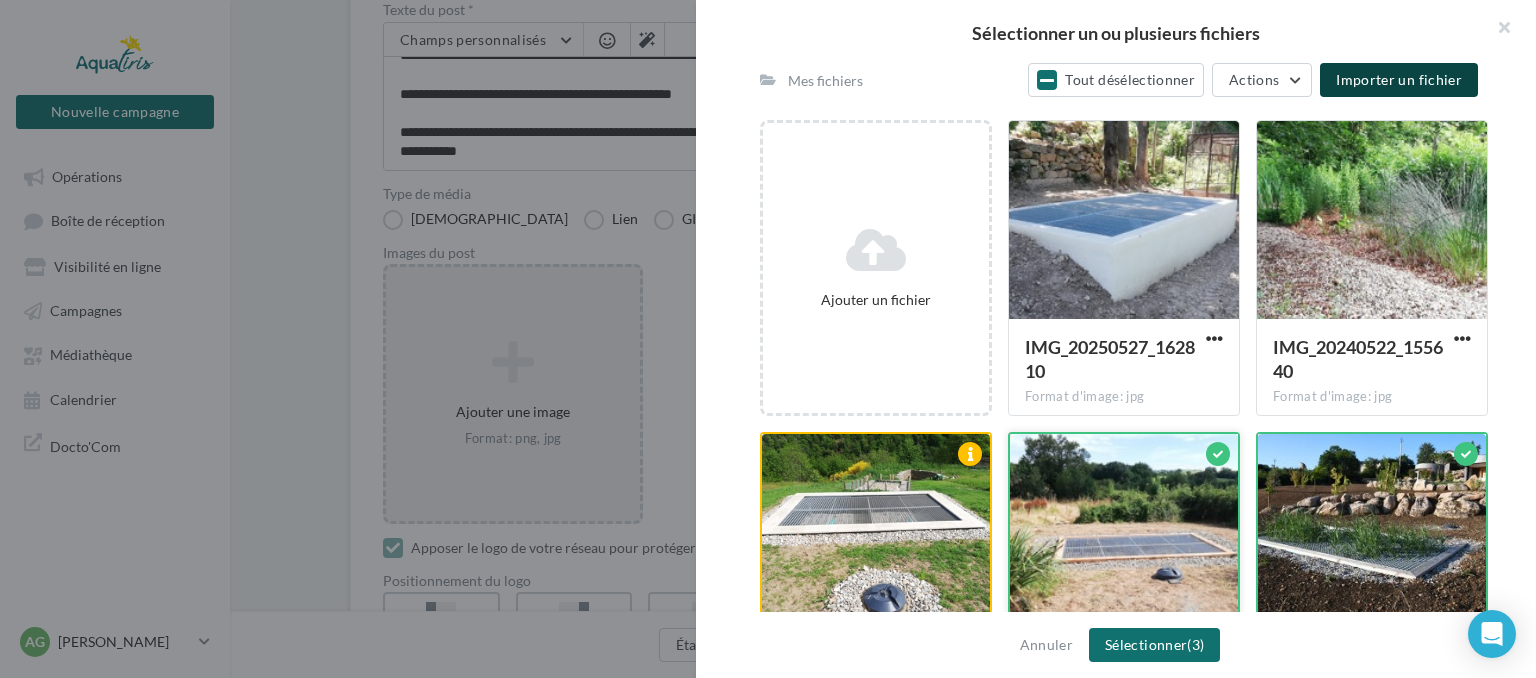 scroll, scrollTop: 200, scrollLeft: 0, axis: vertical 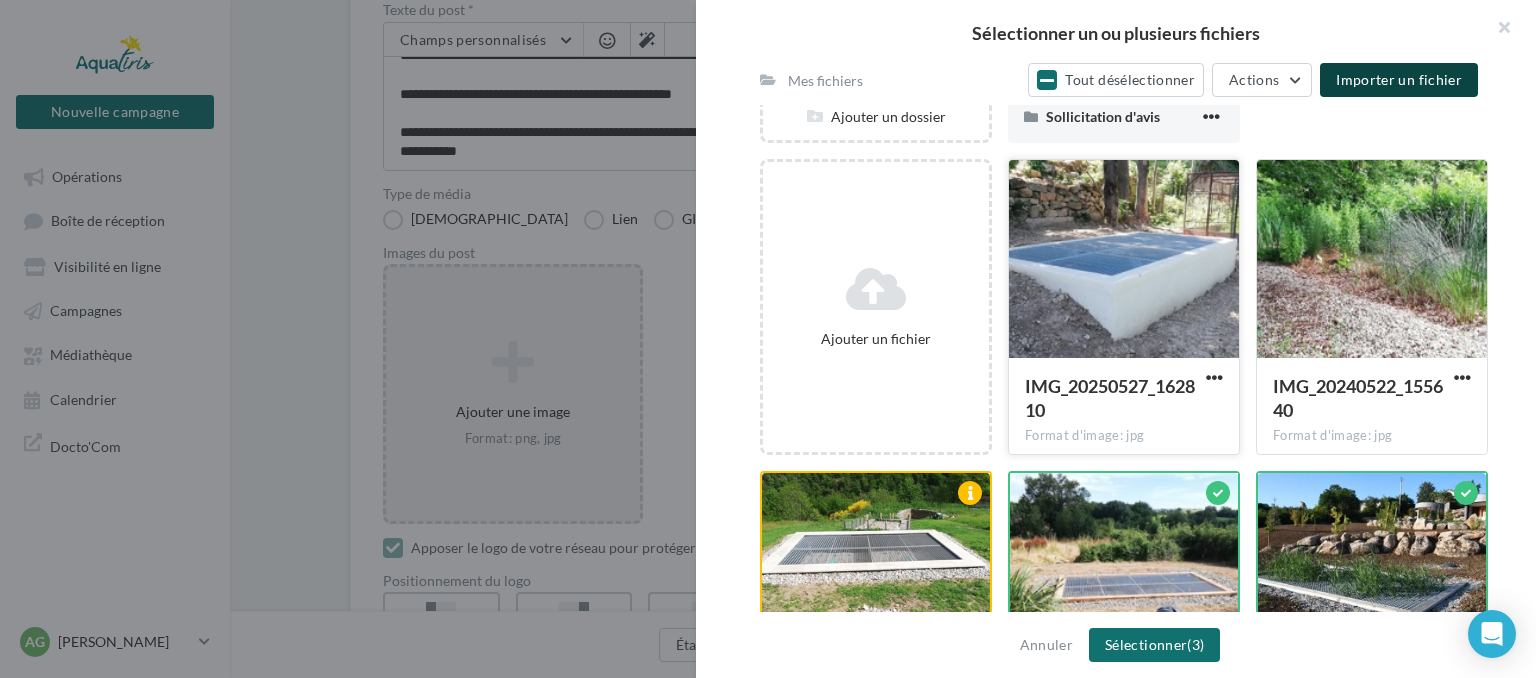 click at bounding box center (1124, 260) 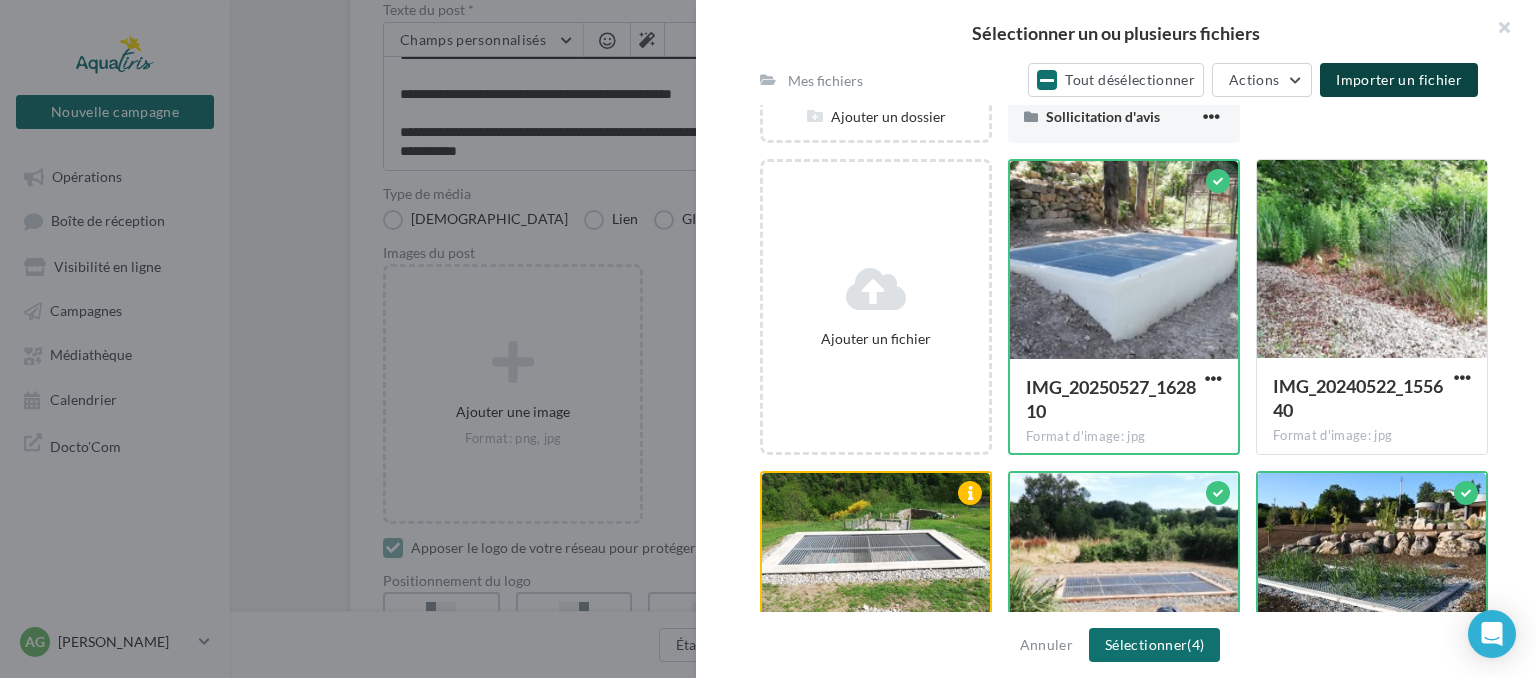 click on "Importer un fichier" at bounding box center [1399, 80] 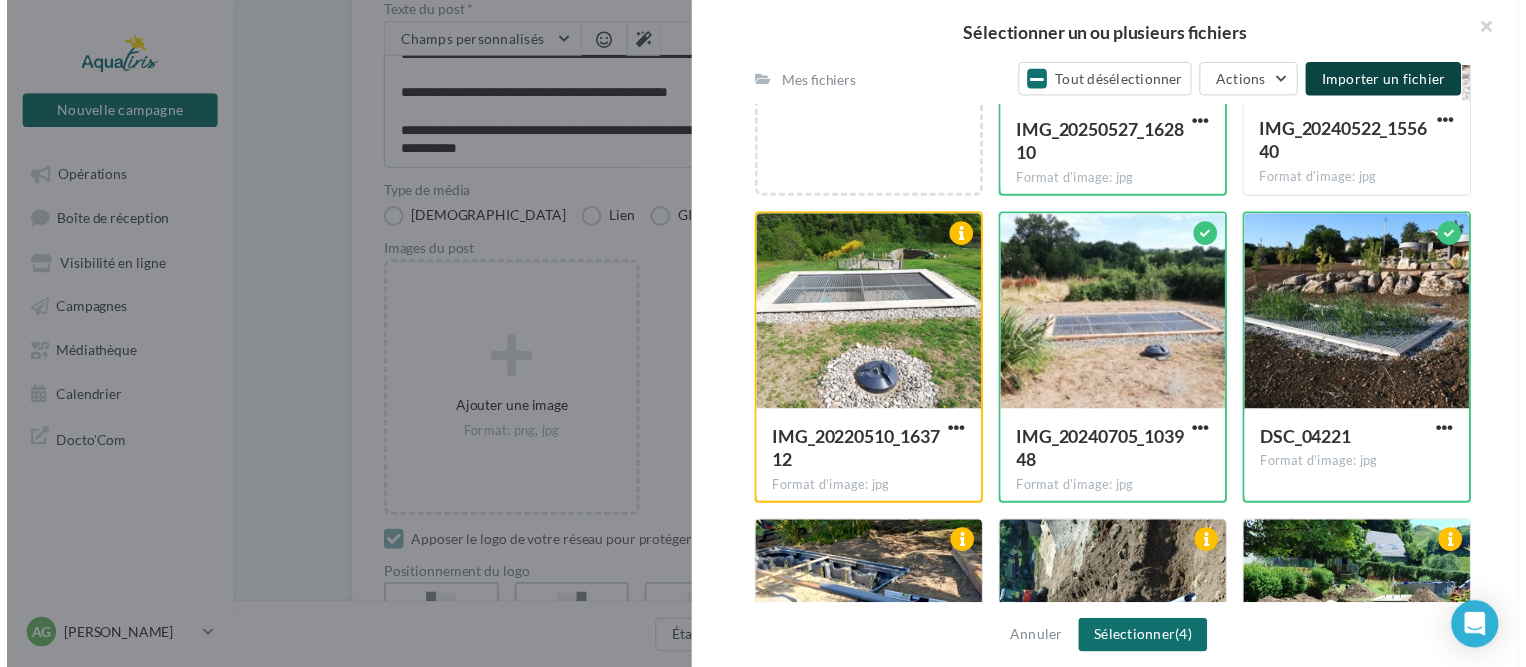 scroll, scrollTop: 500, scrollLeft: 0, axis: vertical 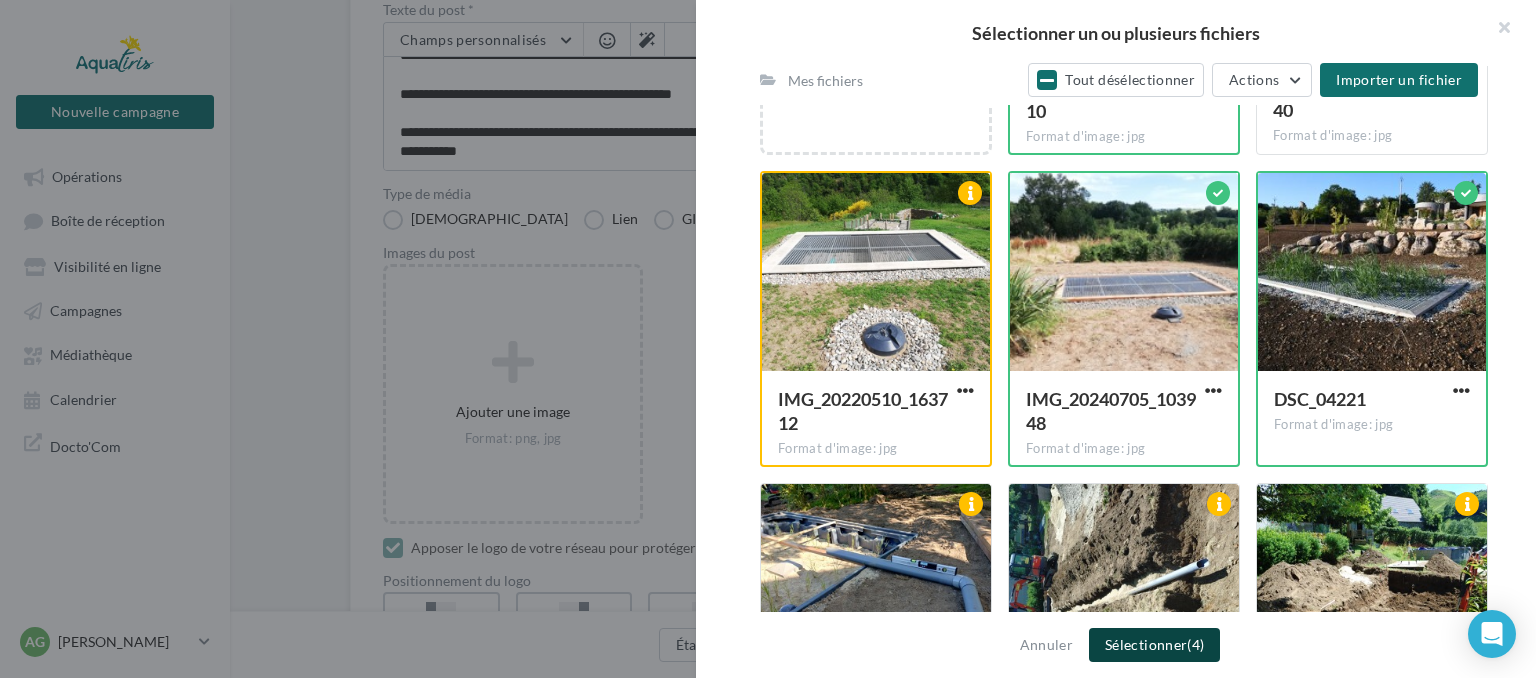 click on "Sélectionner   (4)" at bounding box center [1154, 645] 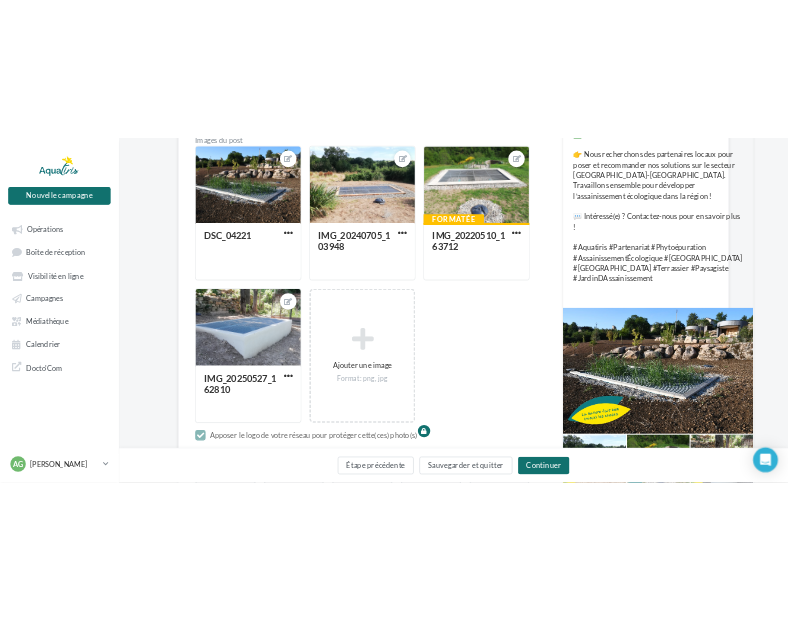 scroll, scrollTop: 600, scrollLeft: 0, axis: vertical 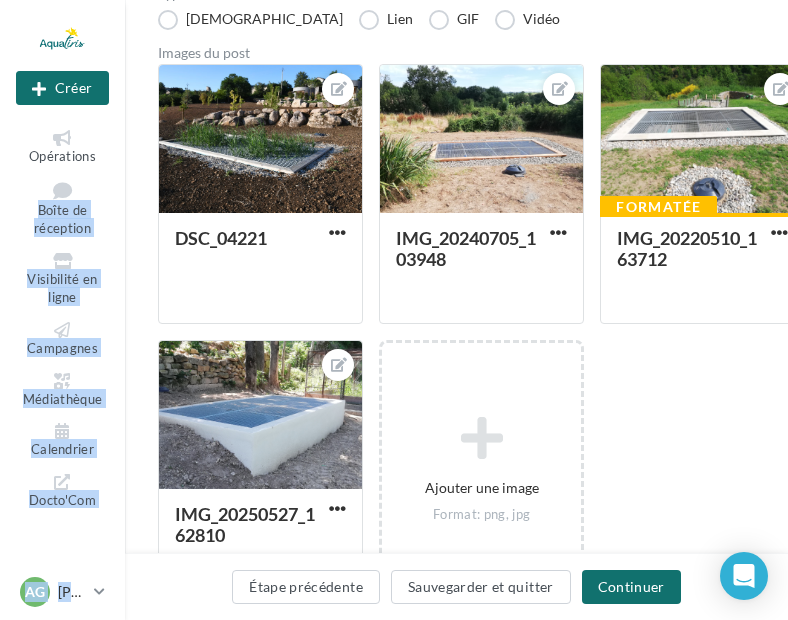 drag, startPoint x: 6, startPoint y: 215, endPoint x: -68, endPoint y: 189, distance: 78.434685 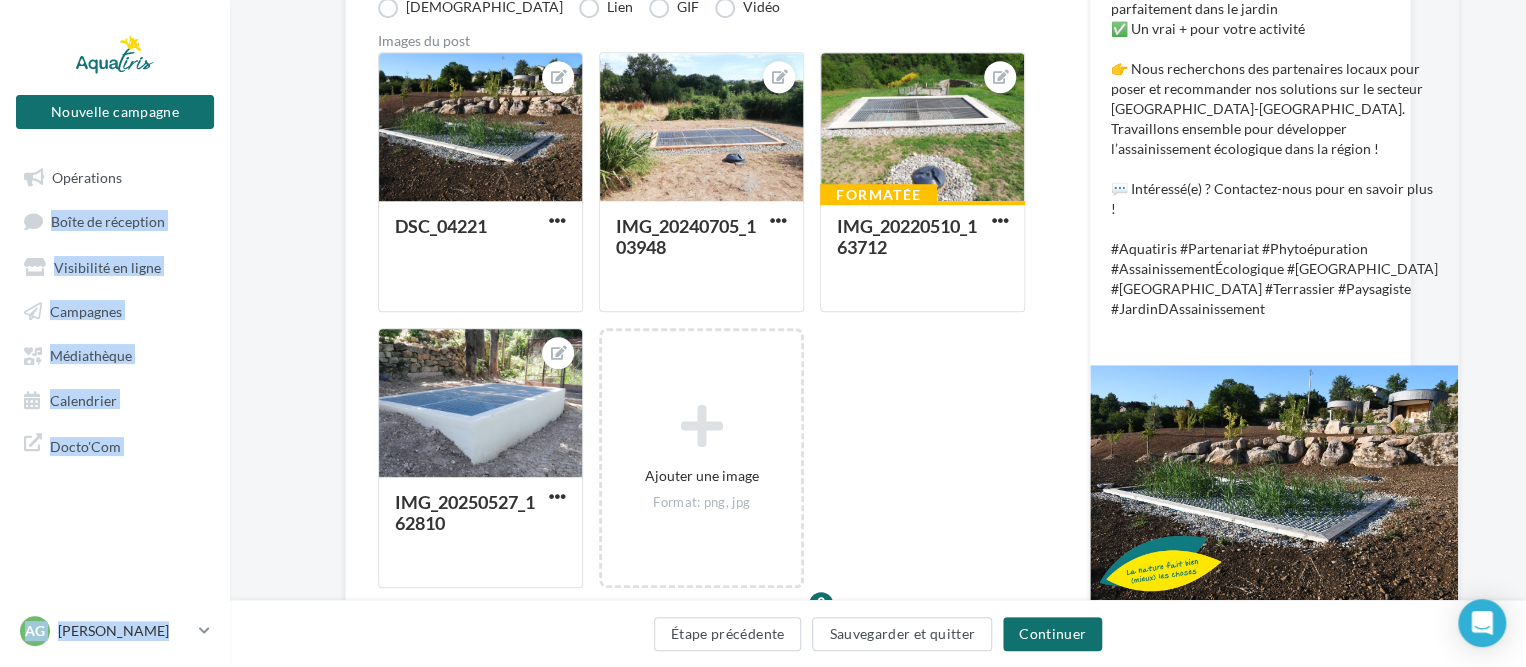 scroll, scrollTop: 183, scrollLeft: 0, axis: vertical 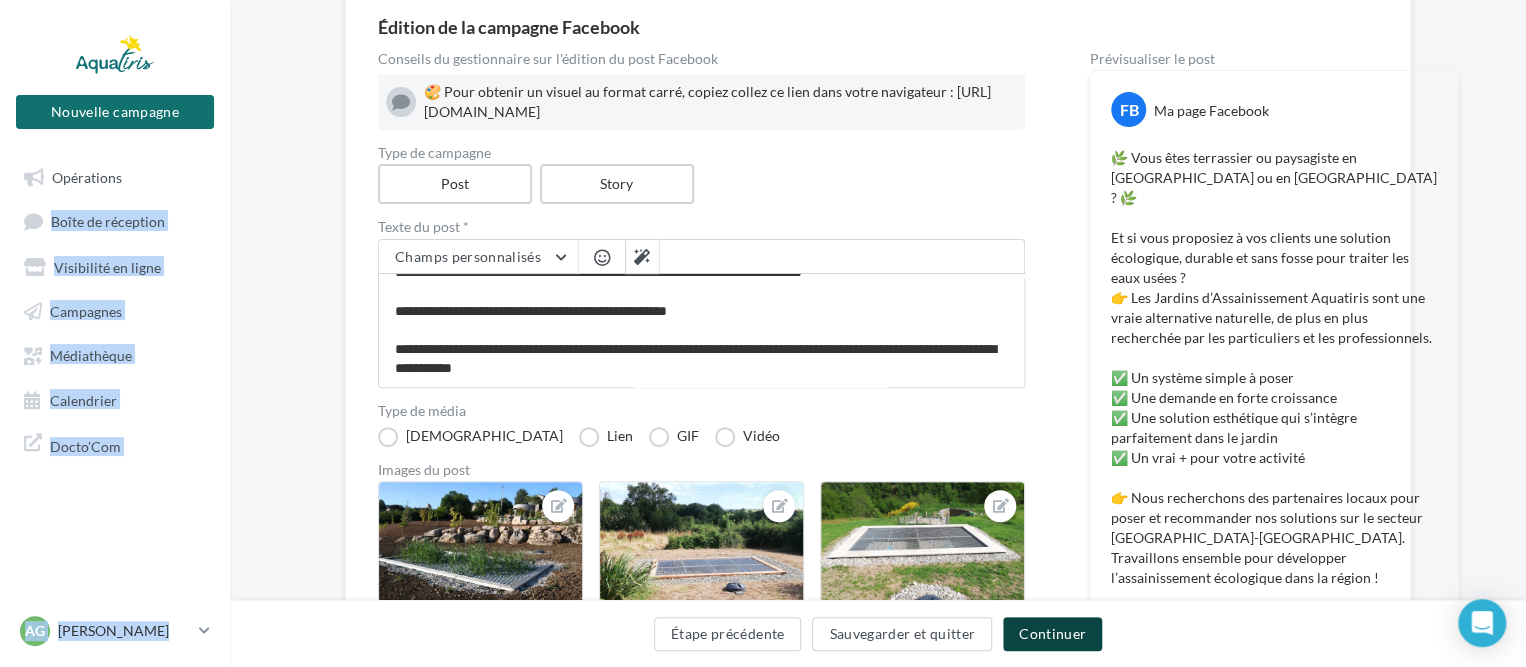 click on "Continuer" at bounding box center (1052, 634) 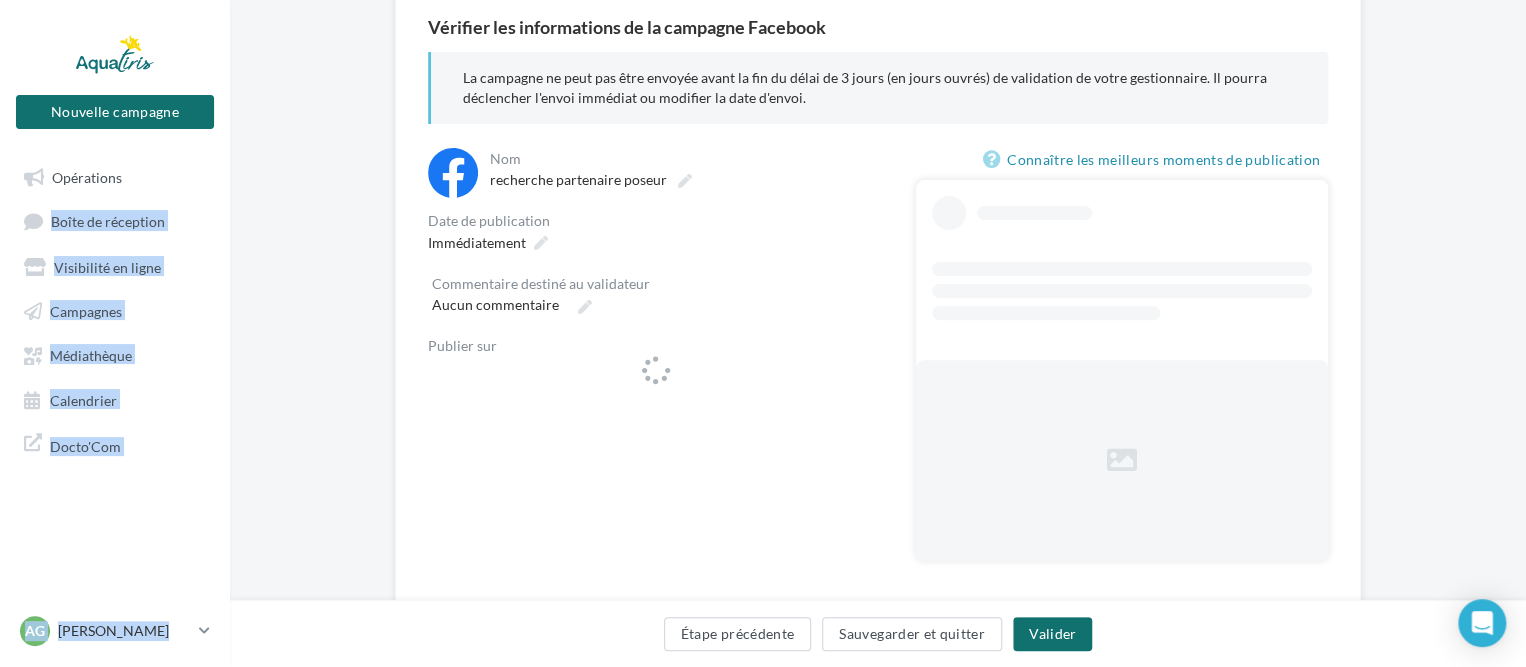 scroll, scrollTop: 242, scrollLeft: 0, axis: vertical 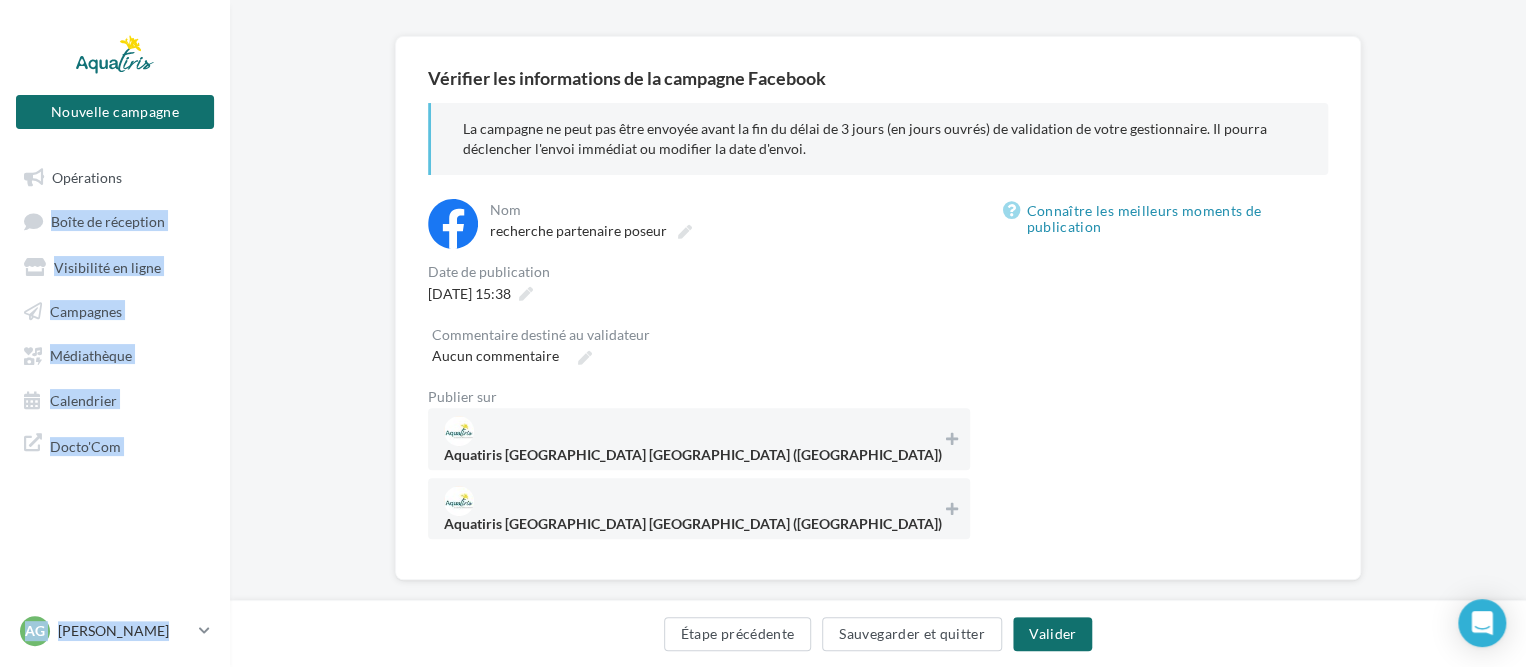 click on "recherche partenaire poseur" at bounding box center (728, 231) 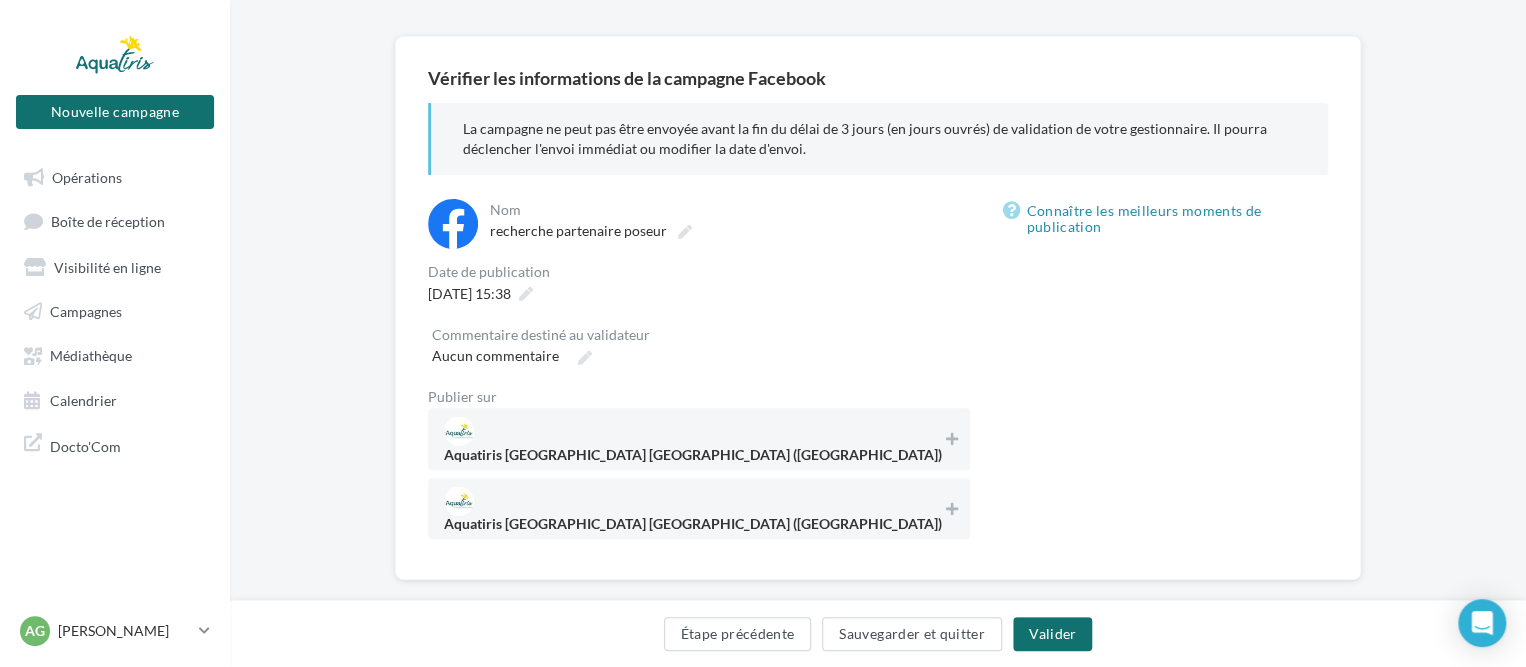 scroll, scrollTop: 242, scrollLeft: 0, axis: vertical 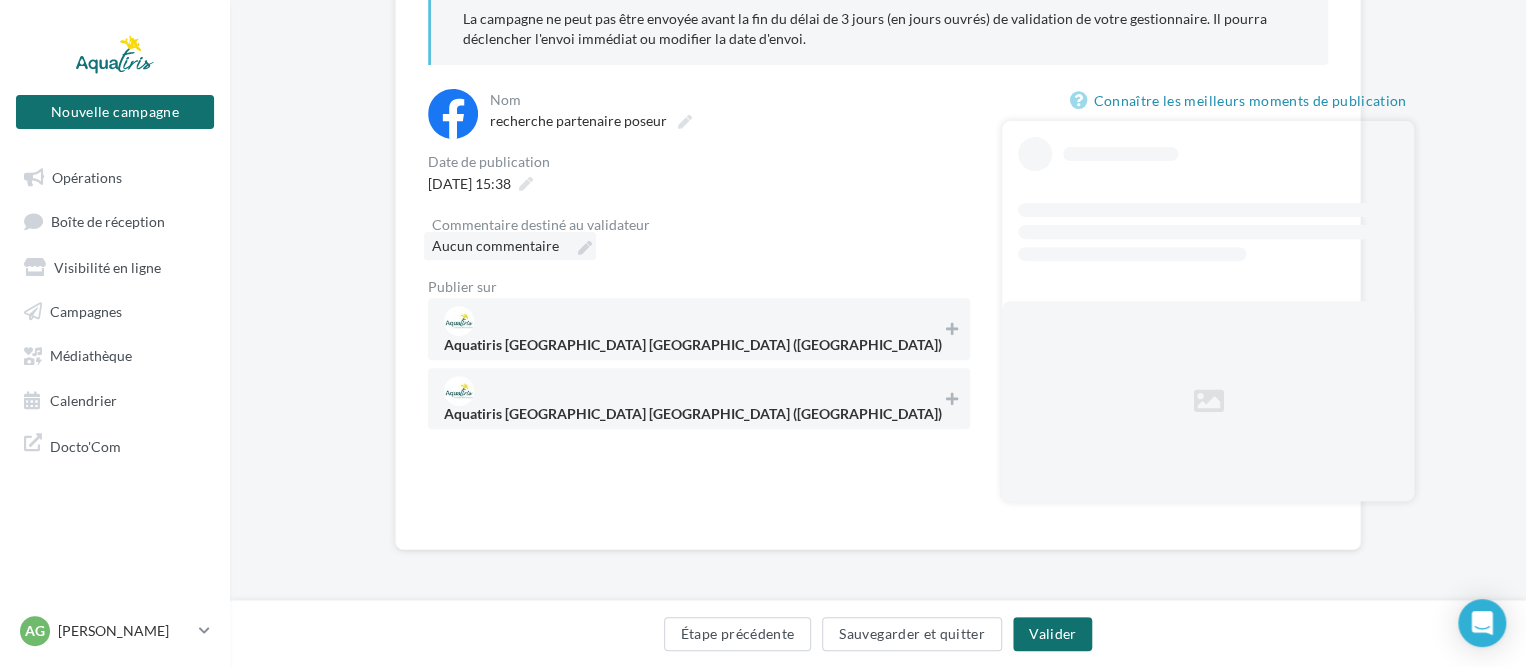 click on "Aucun commentaire" at bounding box center [495, 245] 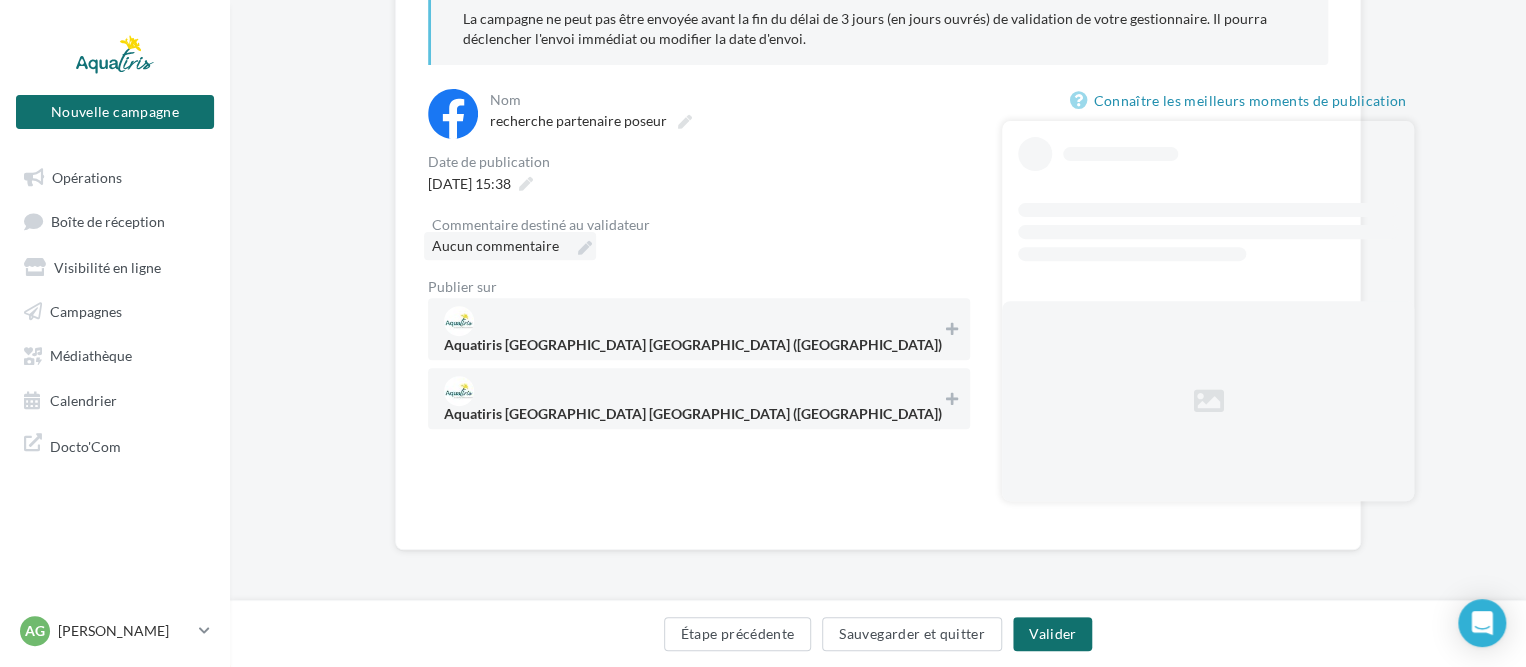 click on "Aucun commentaire" at bounding box center [520, 249] 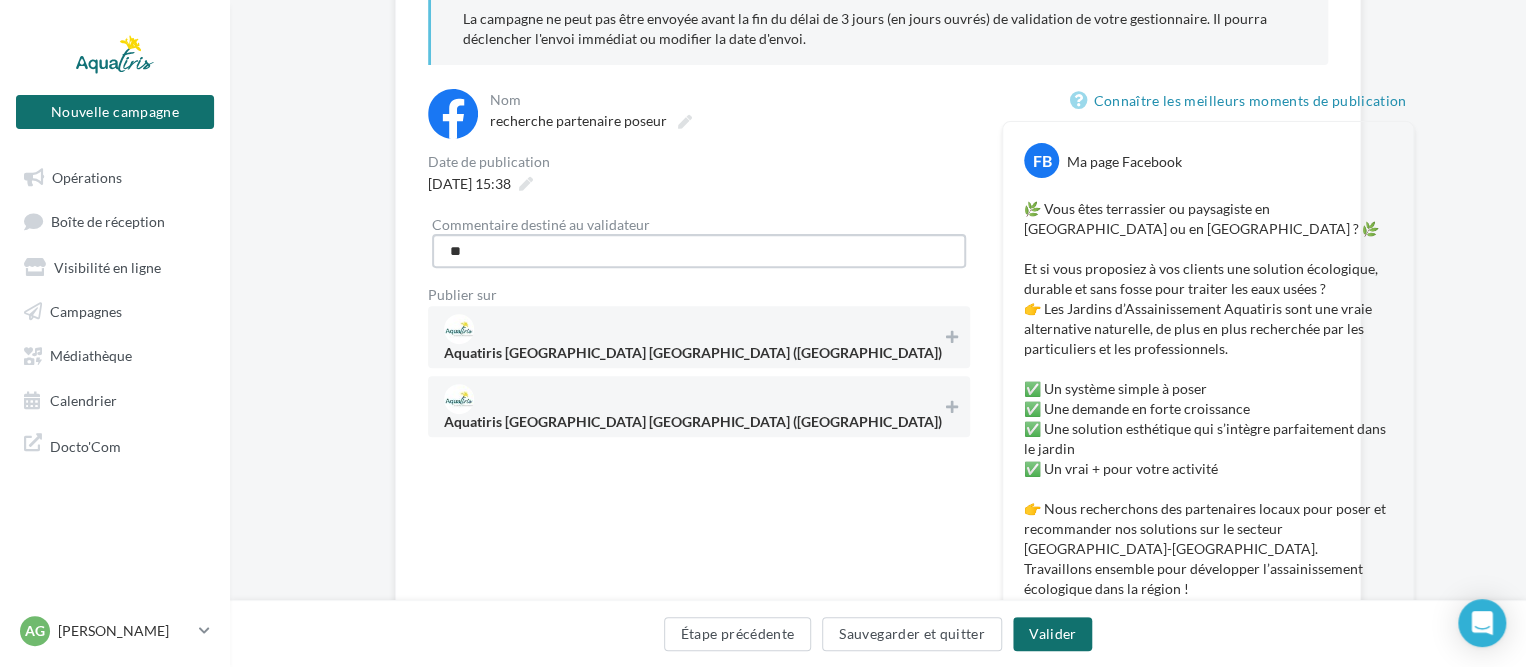 type on "*" 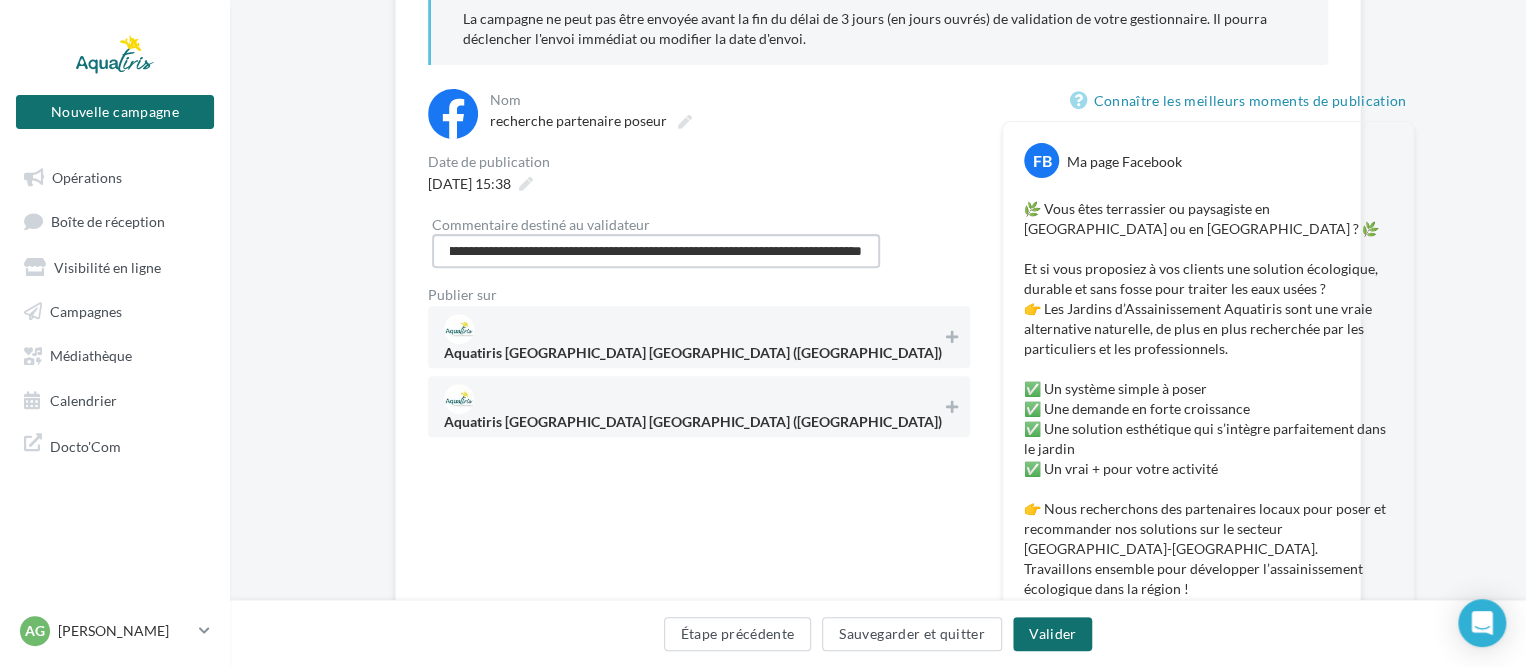 scroll, scrollTop: 0, scrollLeft: 120, axis: horizontal 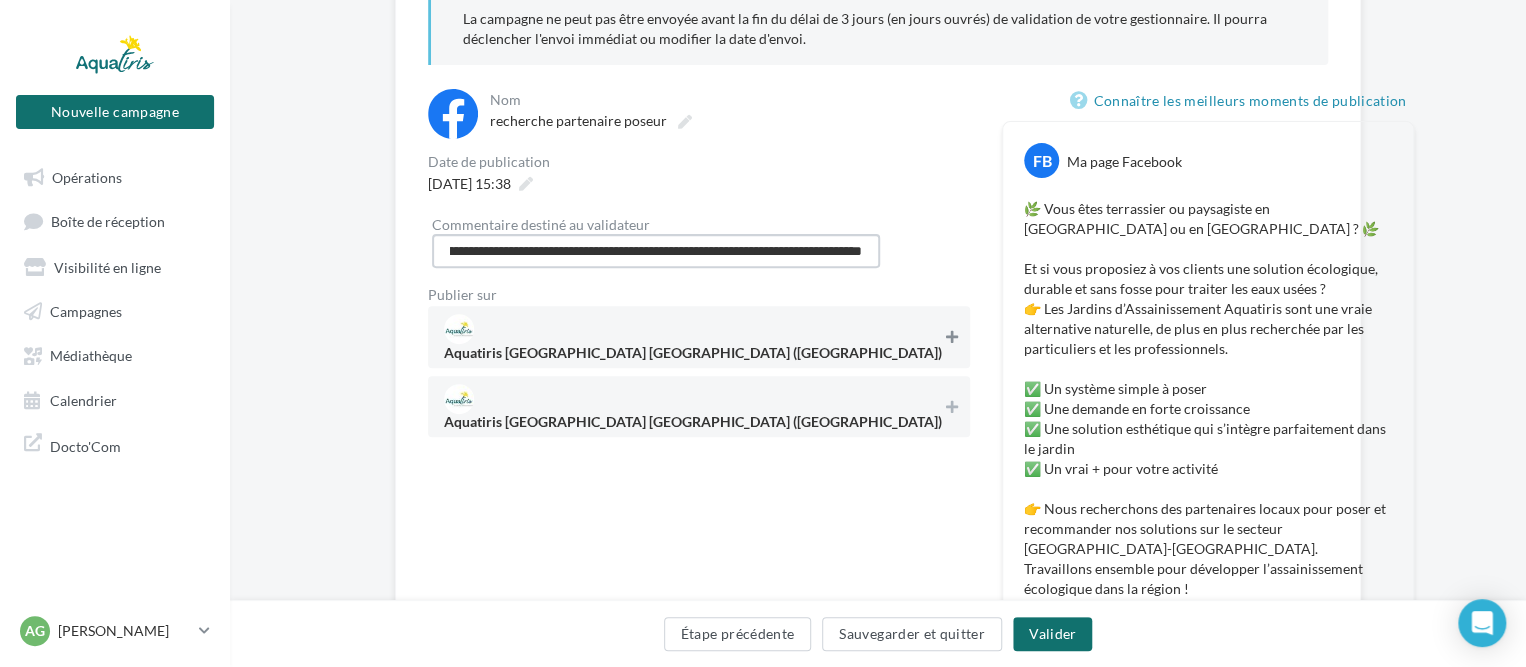 type on "**********" 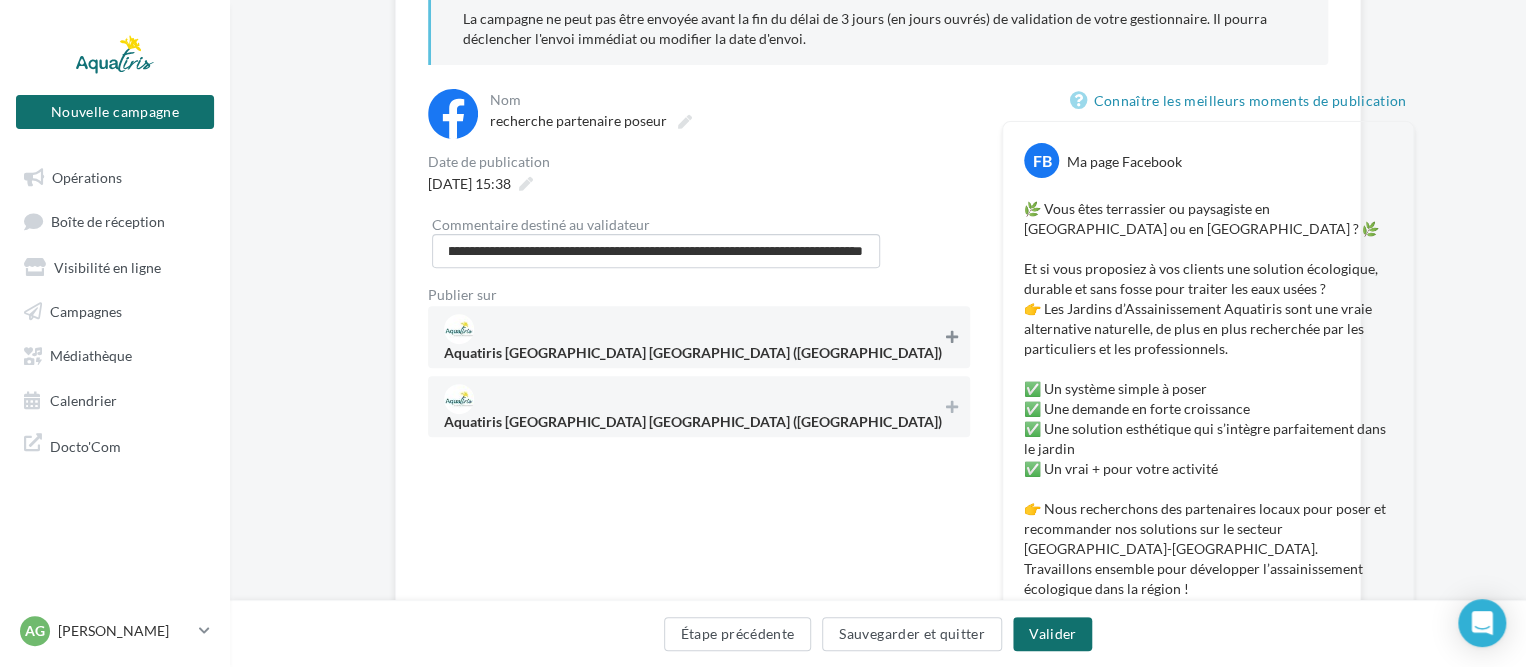 click on "Aquatiris Aveyron Lozère (Millau)" at bounding box center (699, 336) 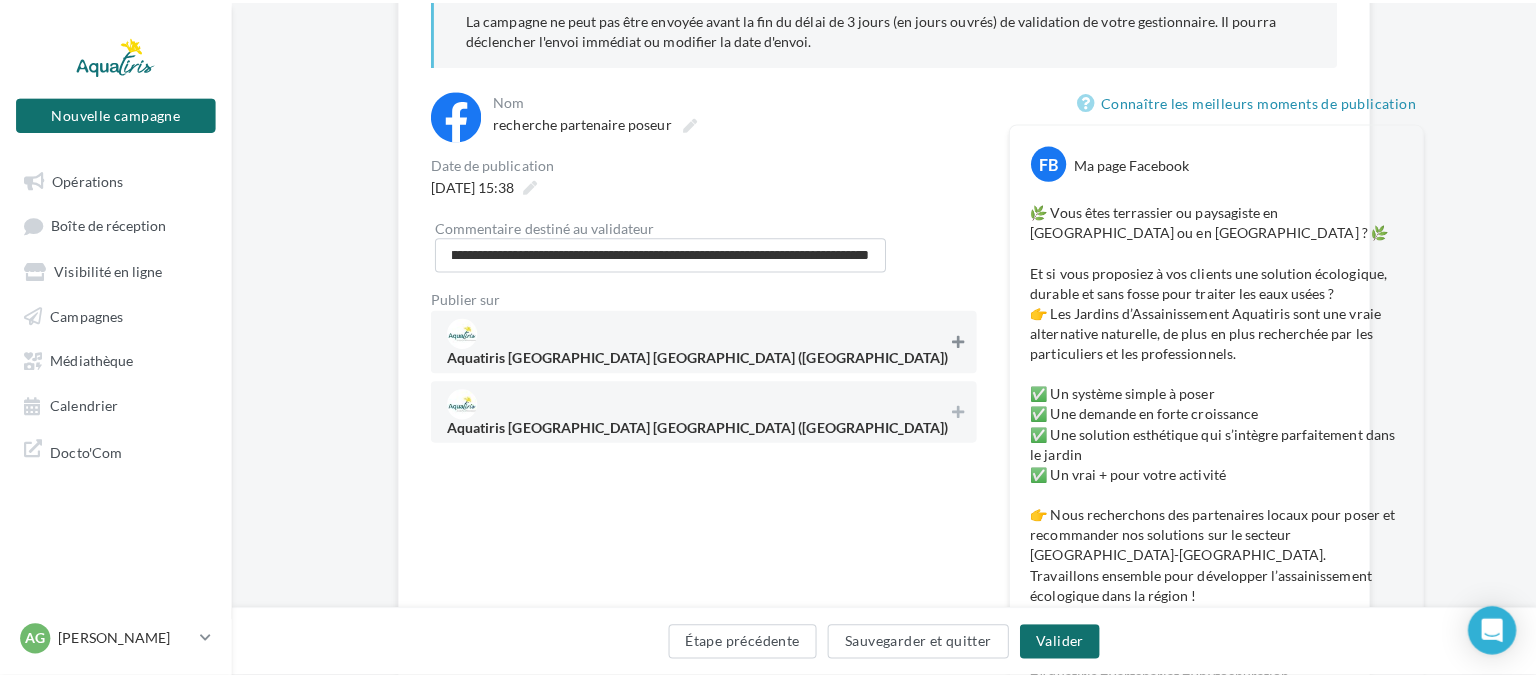 scroll, scrollTop: 0, scrollLeft: 0, axis: both 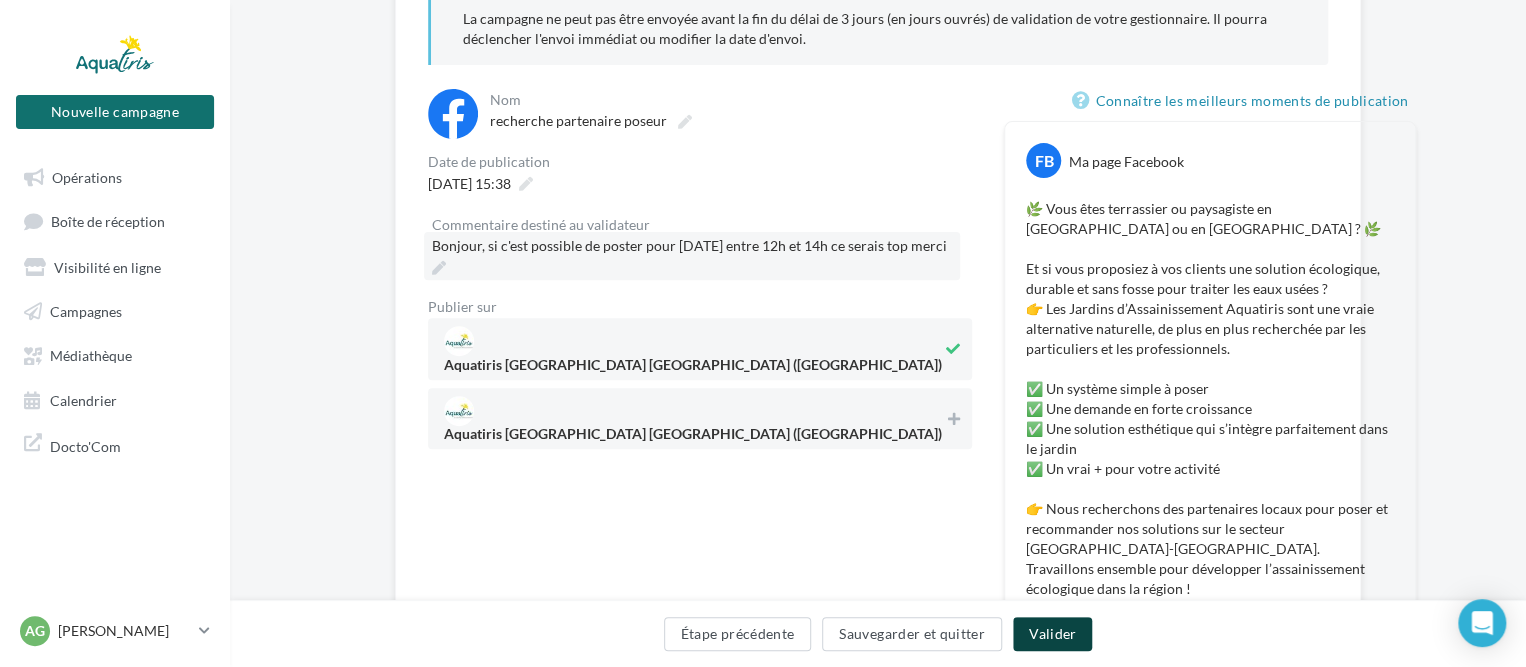 click on "Valider" at bounding box center (1052, 634) 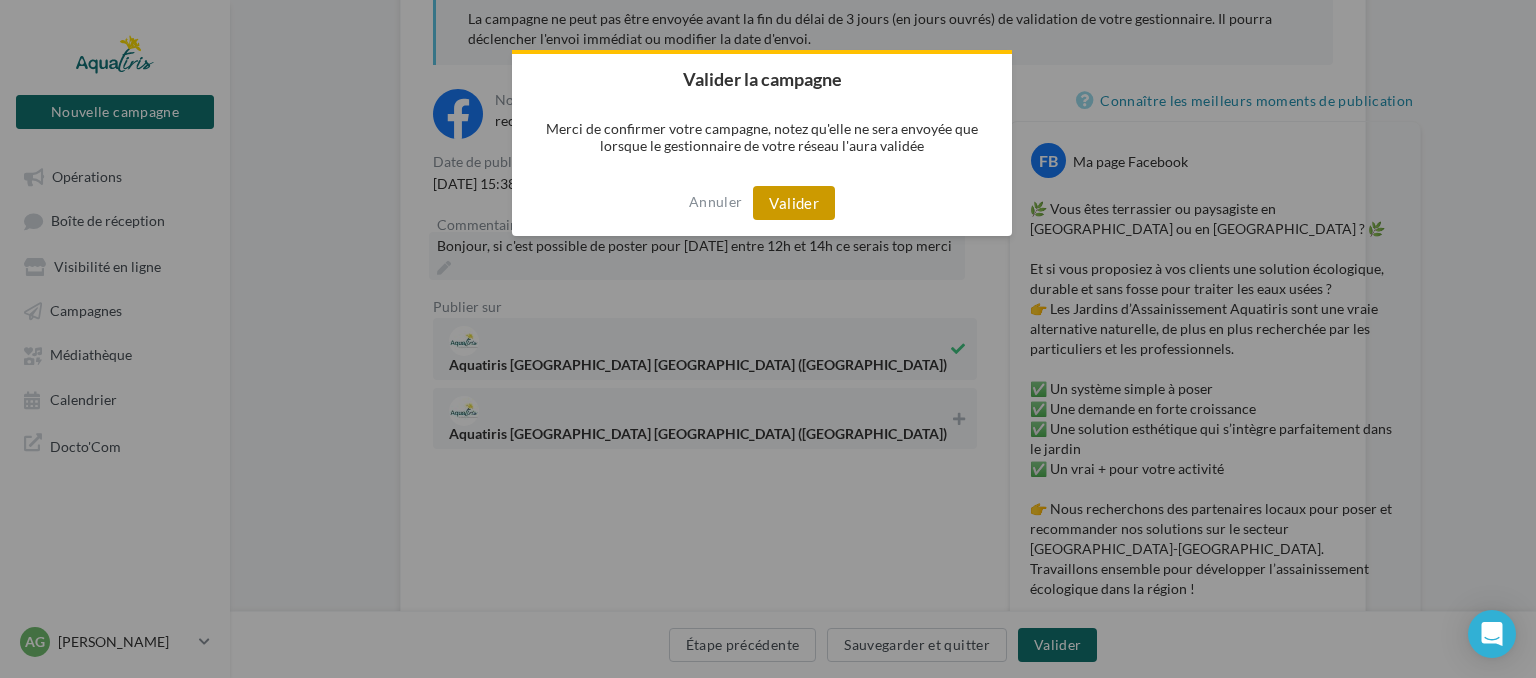 click on "Valider" at bounding box center (794, 203) 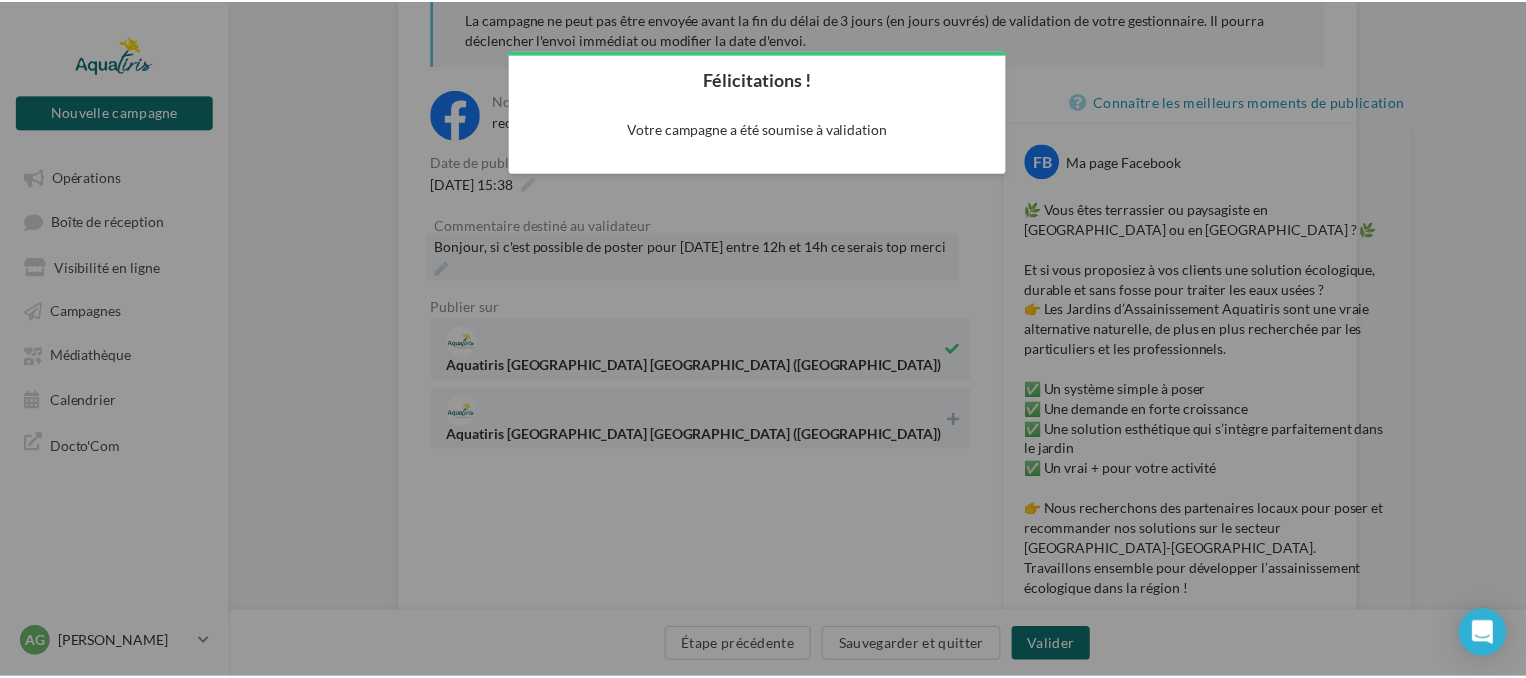scroll, scrollTop: 32, scrollLeft: 0, axis: vertical 